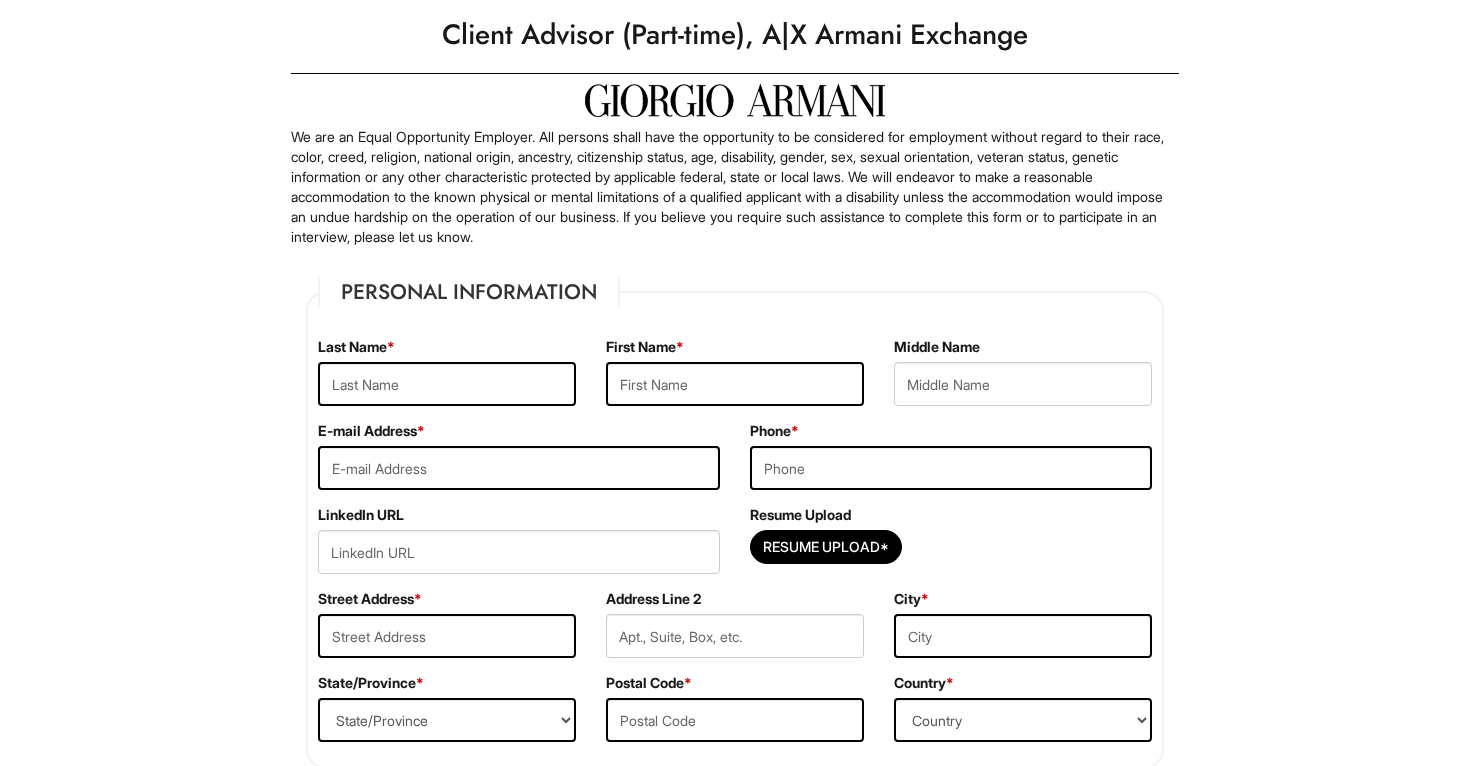 scroll, scrollTop: 58, scrollLeft: 0, axis: vertical 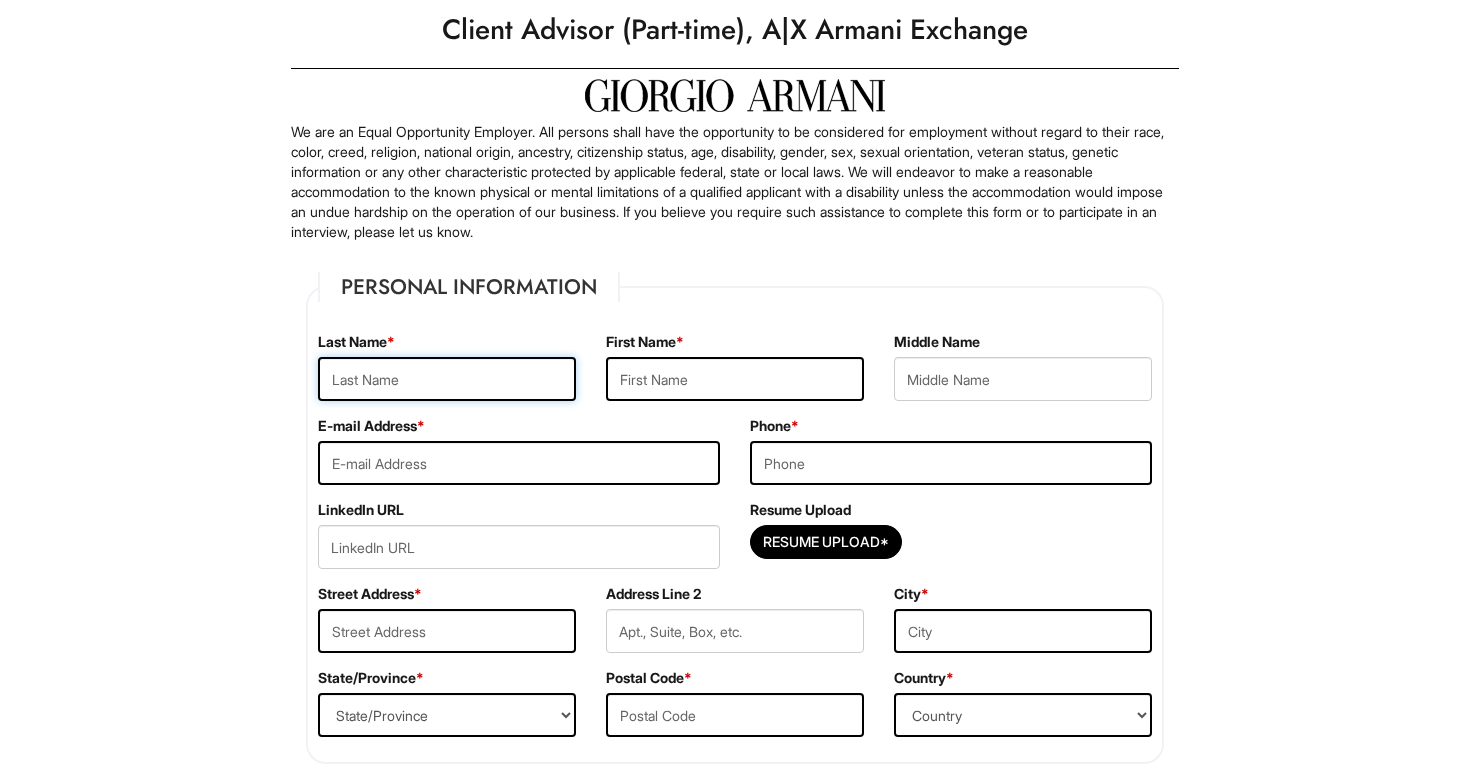 click at bounding box center [447, 379] 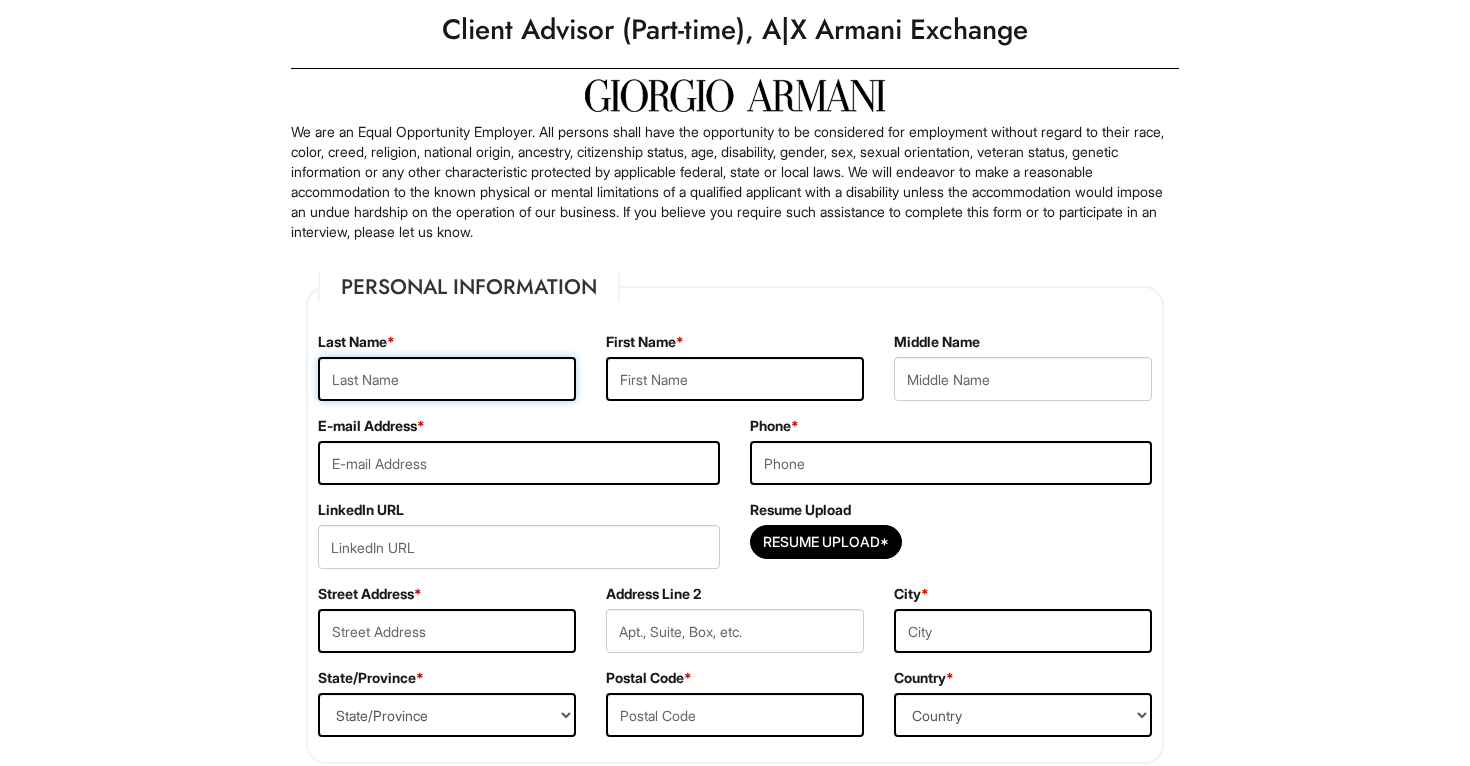 type on "[LAST]" 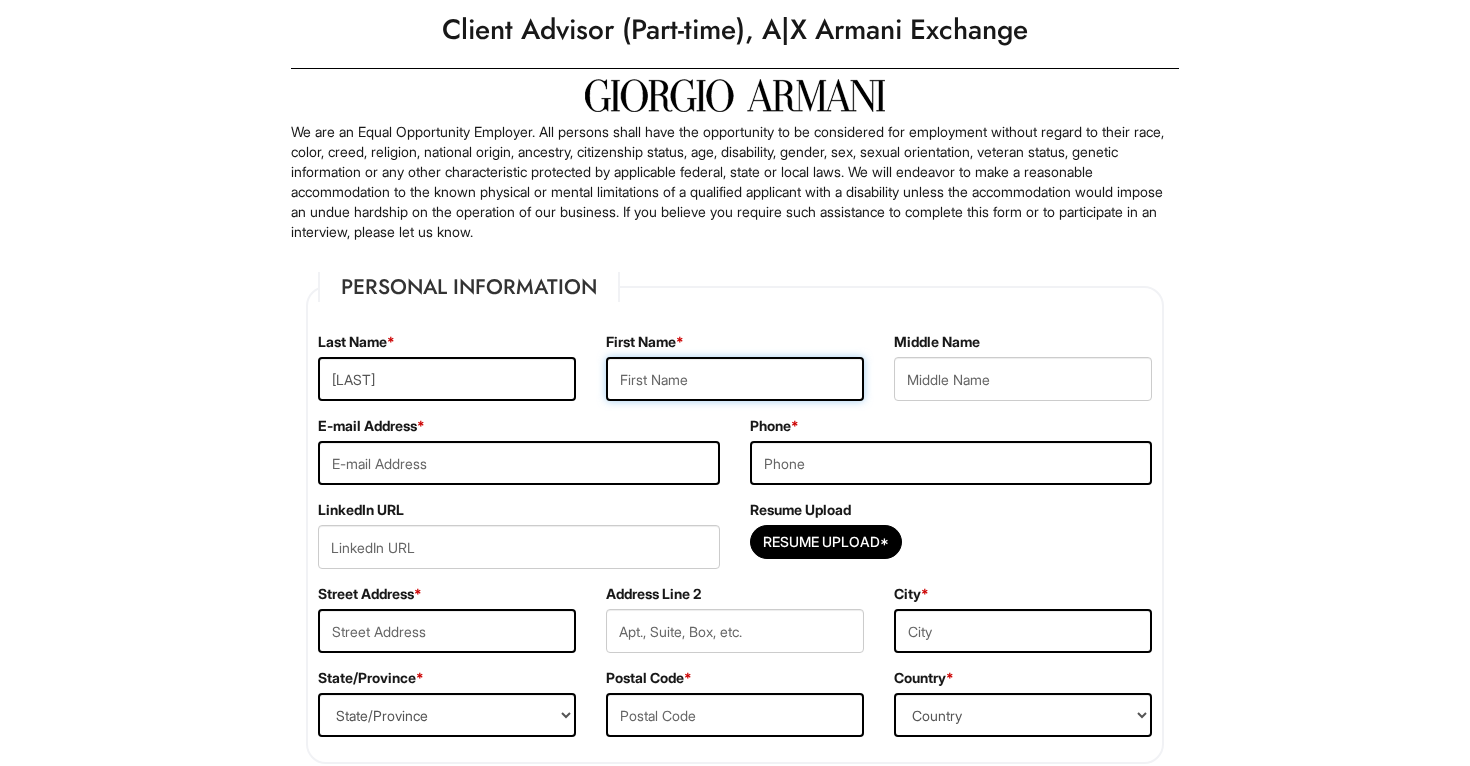 type on "[FIRST]" 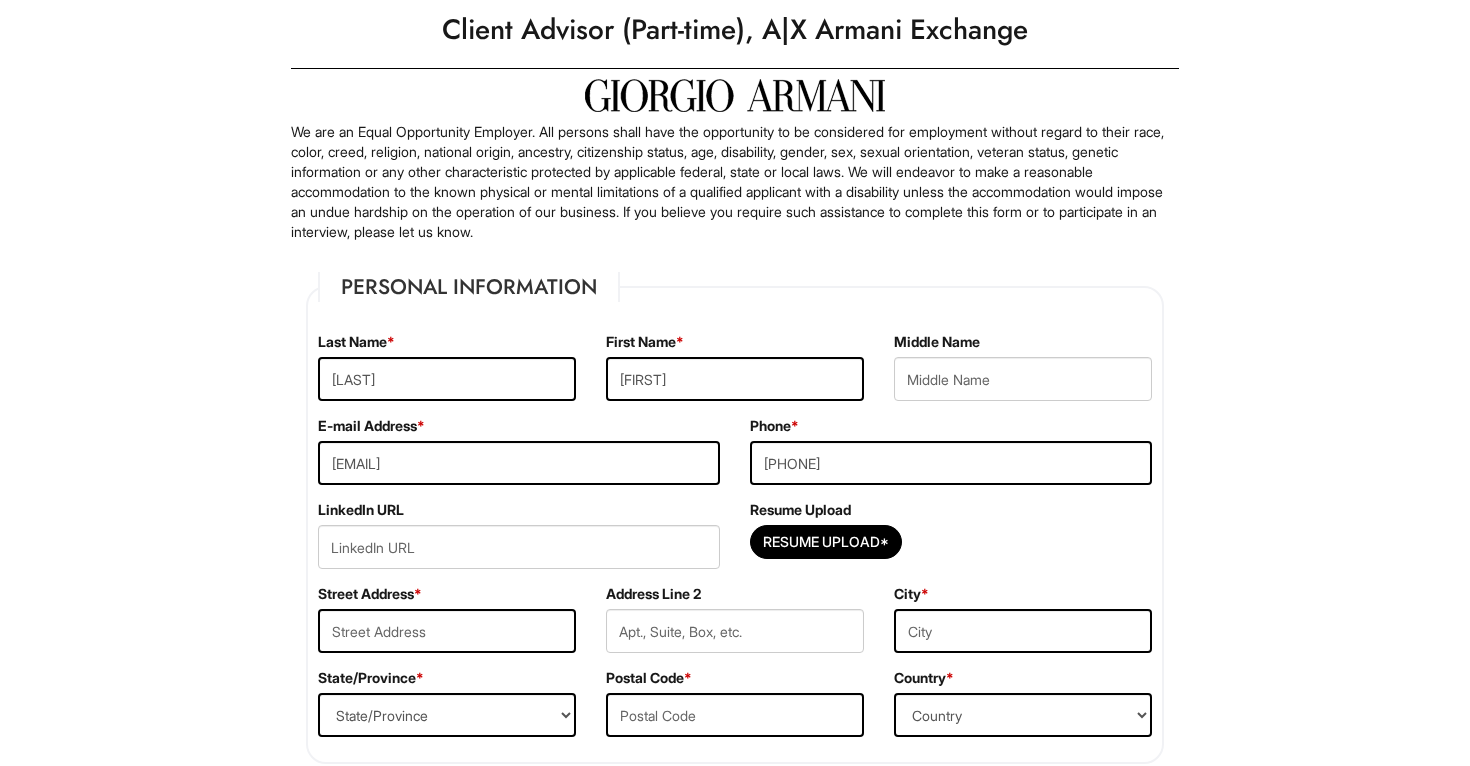 type on "[NUMBER] [STREET] Apt [APARTMENT]" 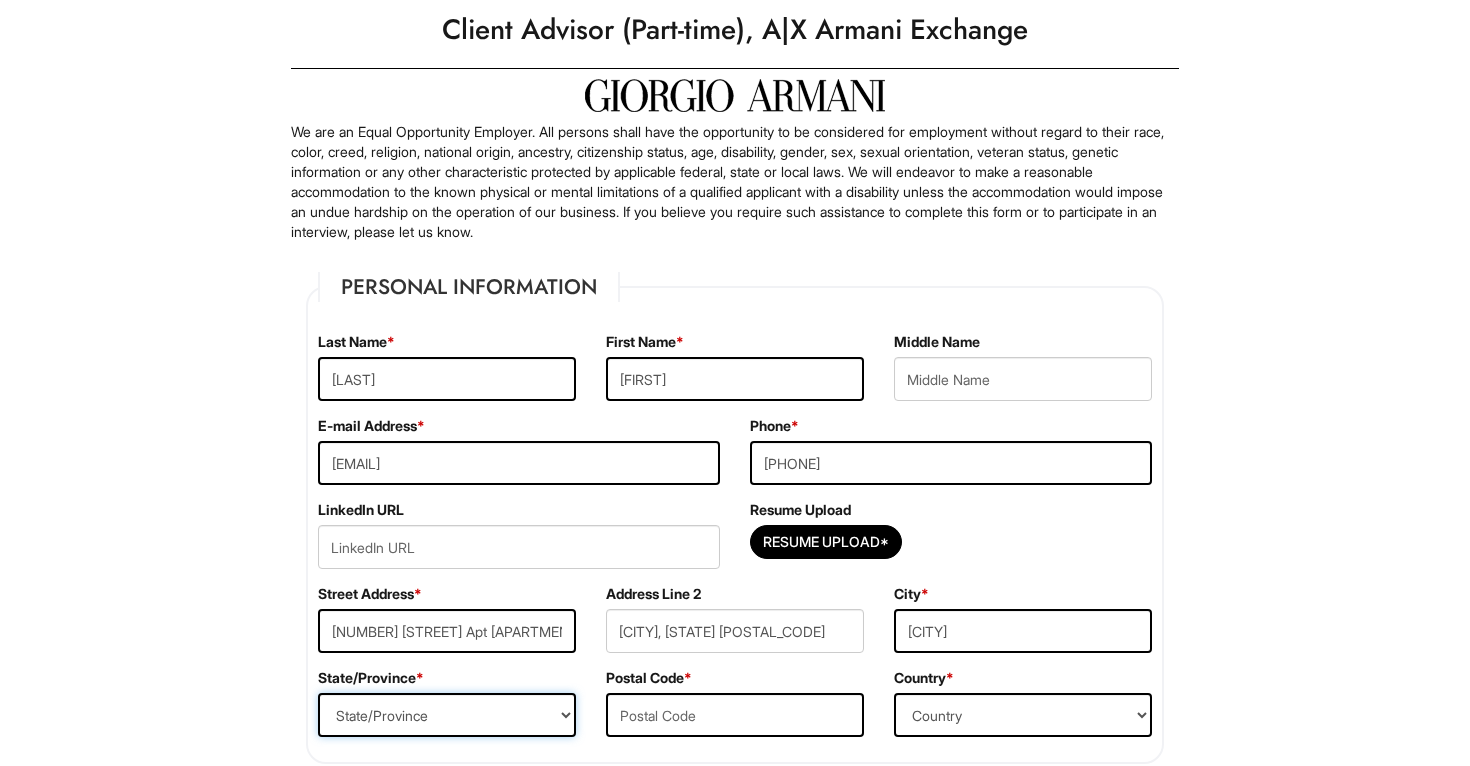 select on "NY" 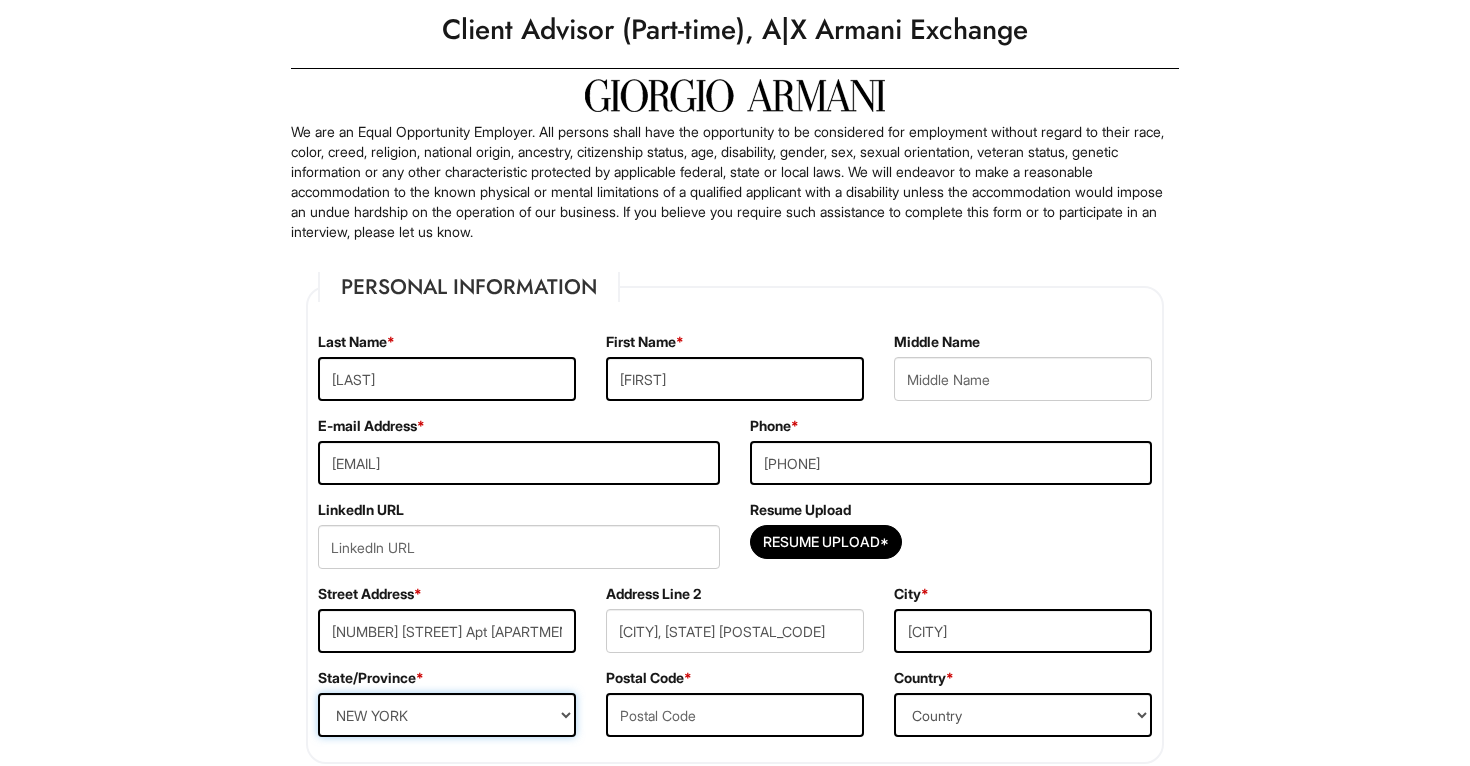 type on "[POSTAL_CODE]" 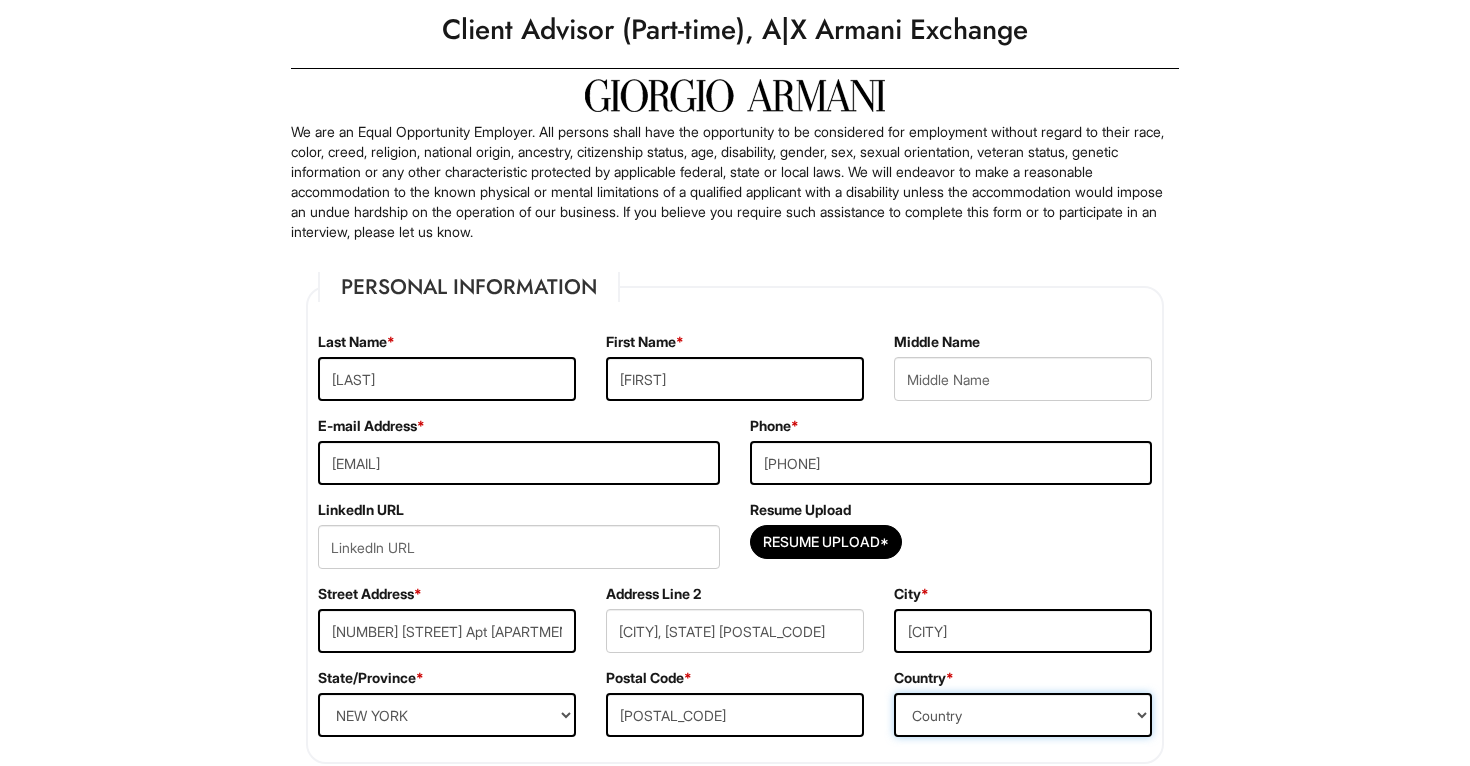 select on "United States of America" 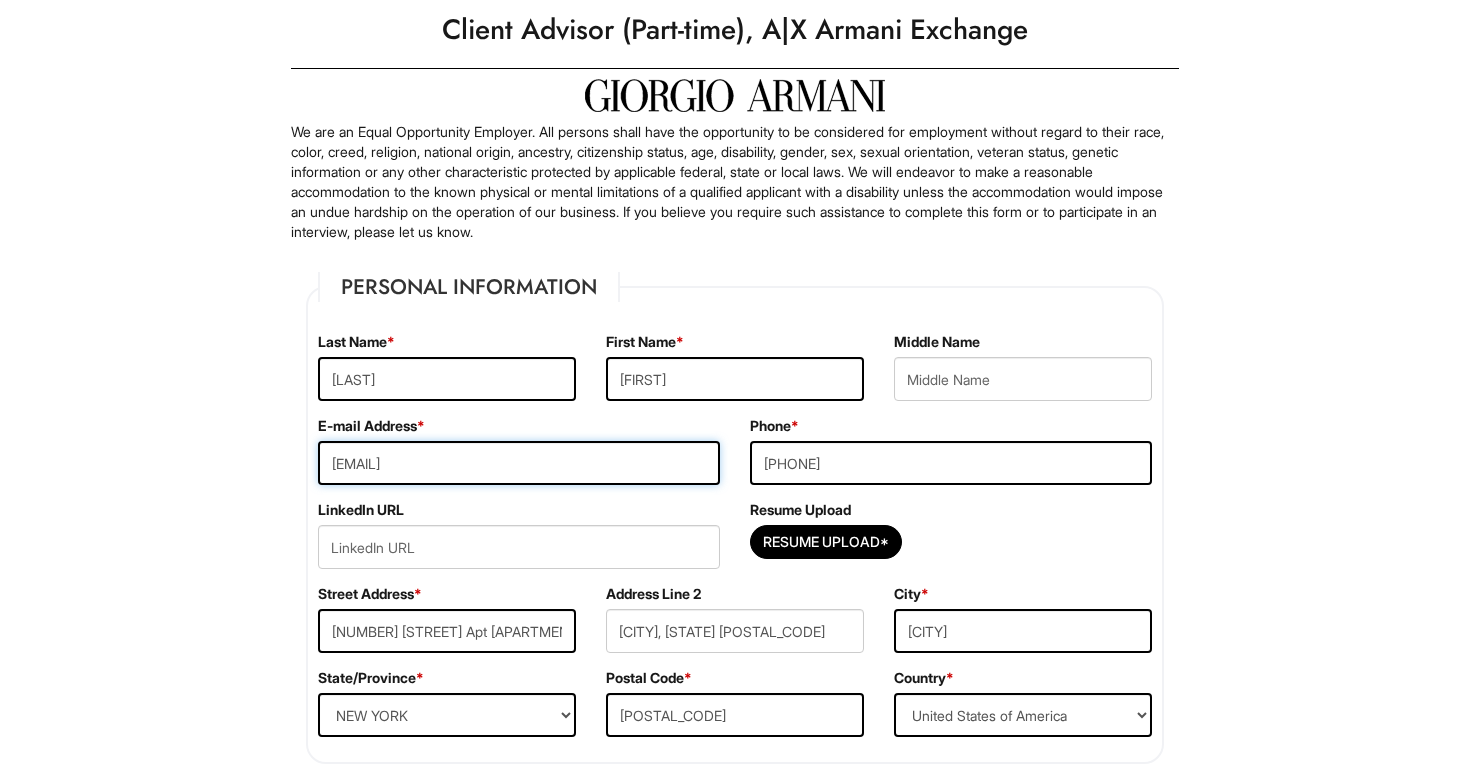 click on "[EMAIL]" at bounding box center [519, 463] 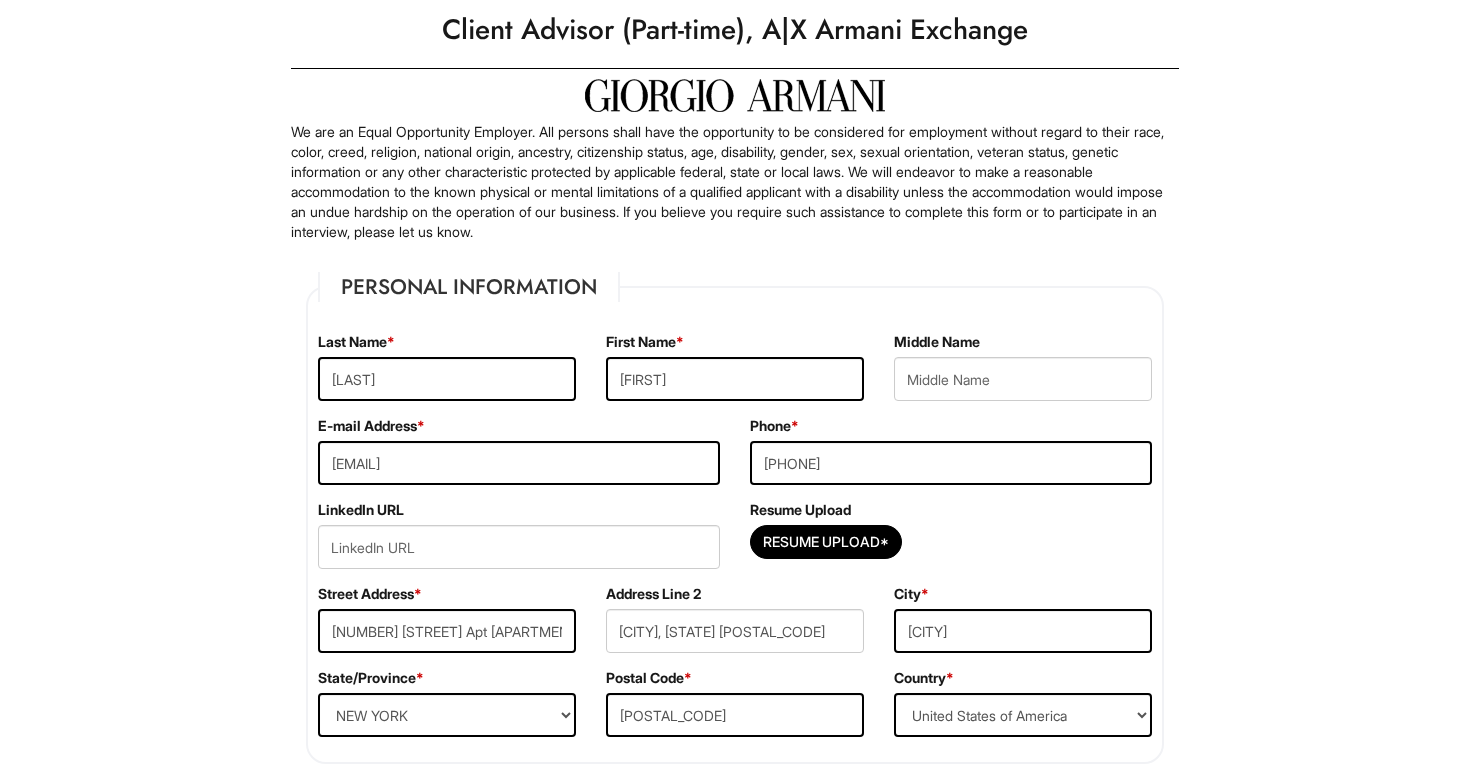 click on "LinkedIn URL" at bounding box center (519, 542) 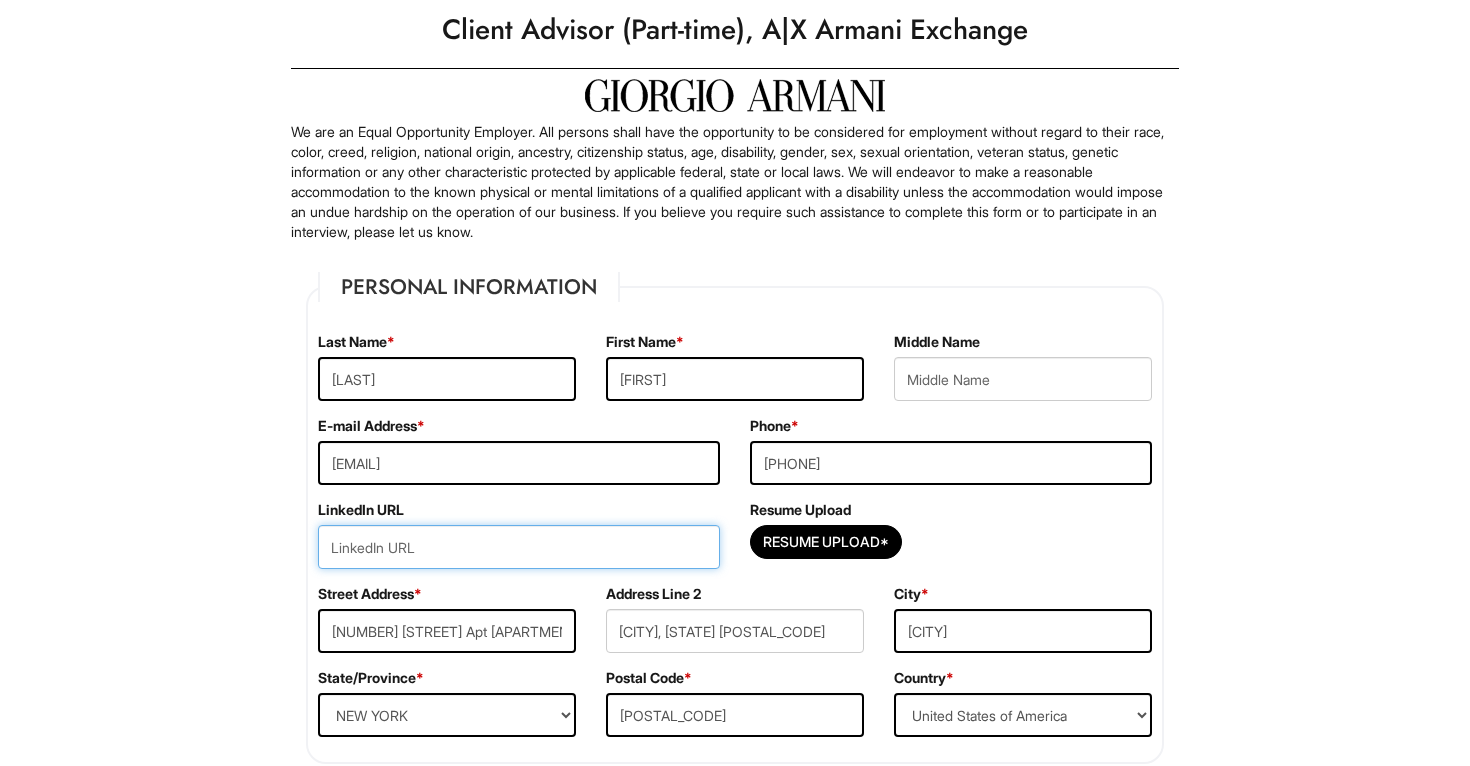 click at bounding box center [519, 547] 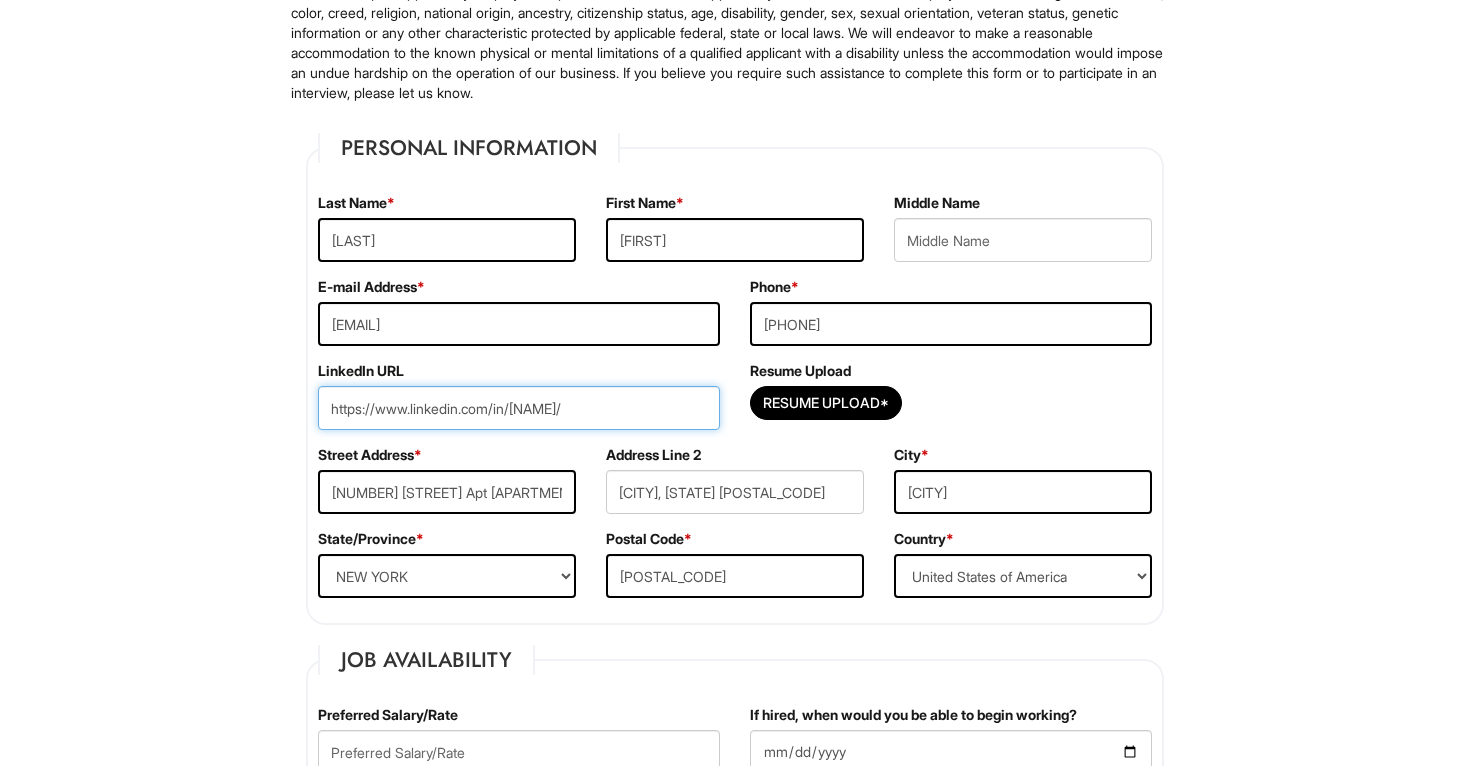 scroll, scrollTop: 205, scrollLeft: 0, axis: vertical 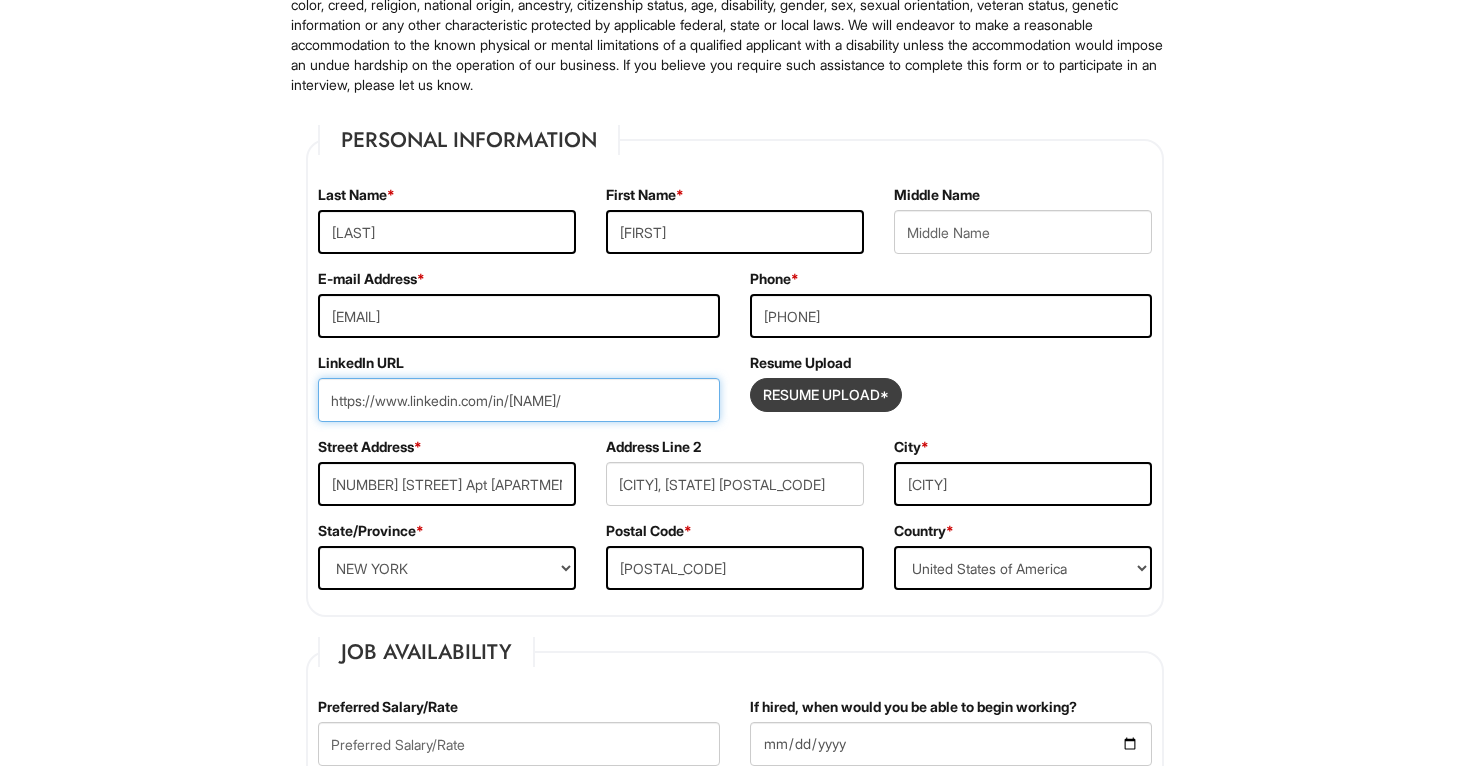 type on "https://www.linkedin.com/in/[NAME]/" 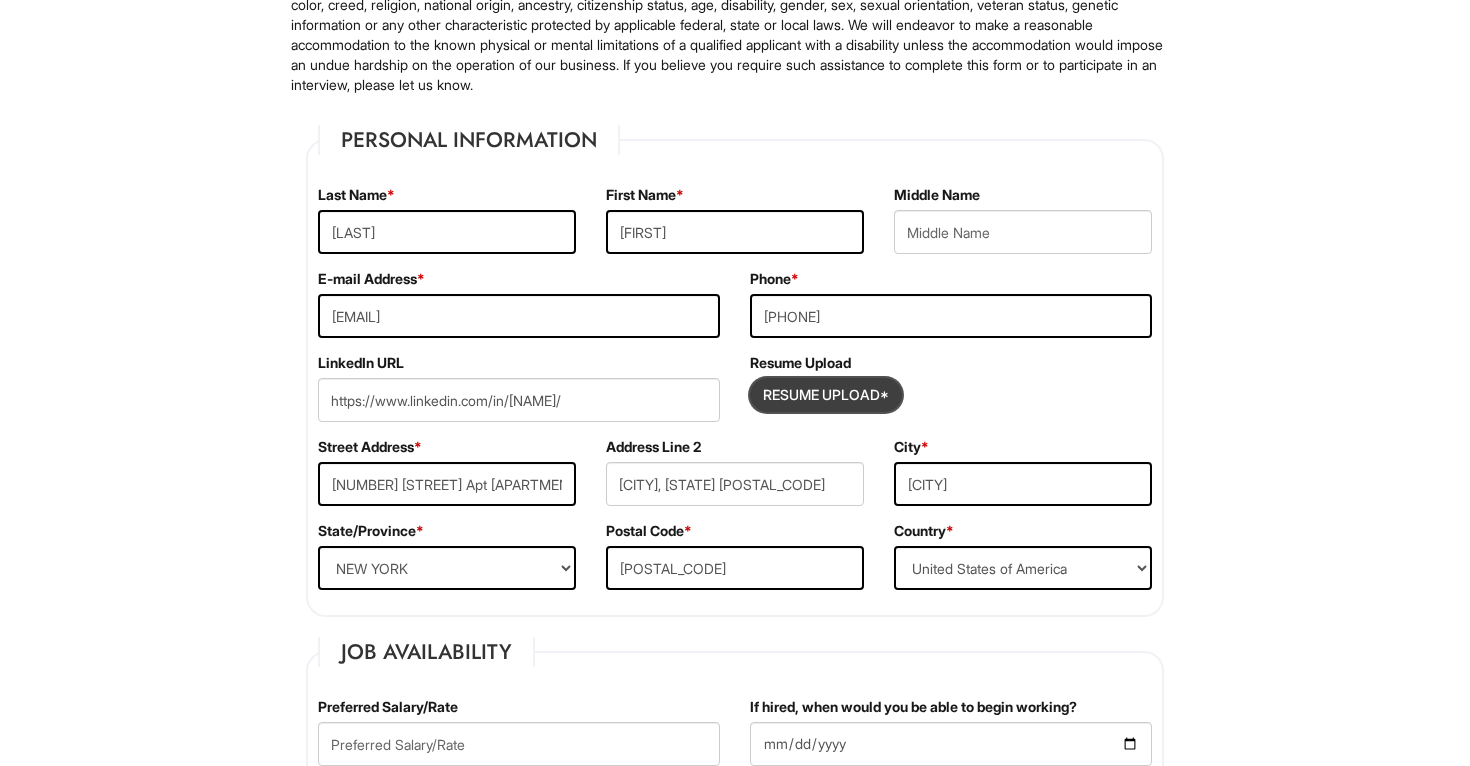 click at bounding box center [826, 395] 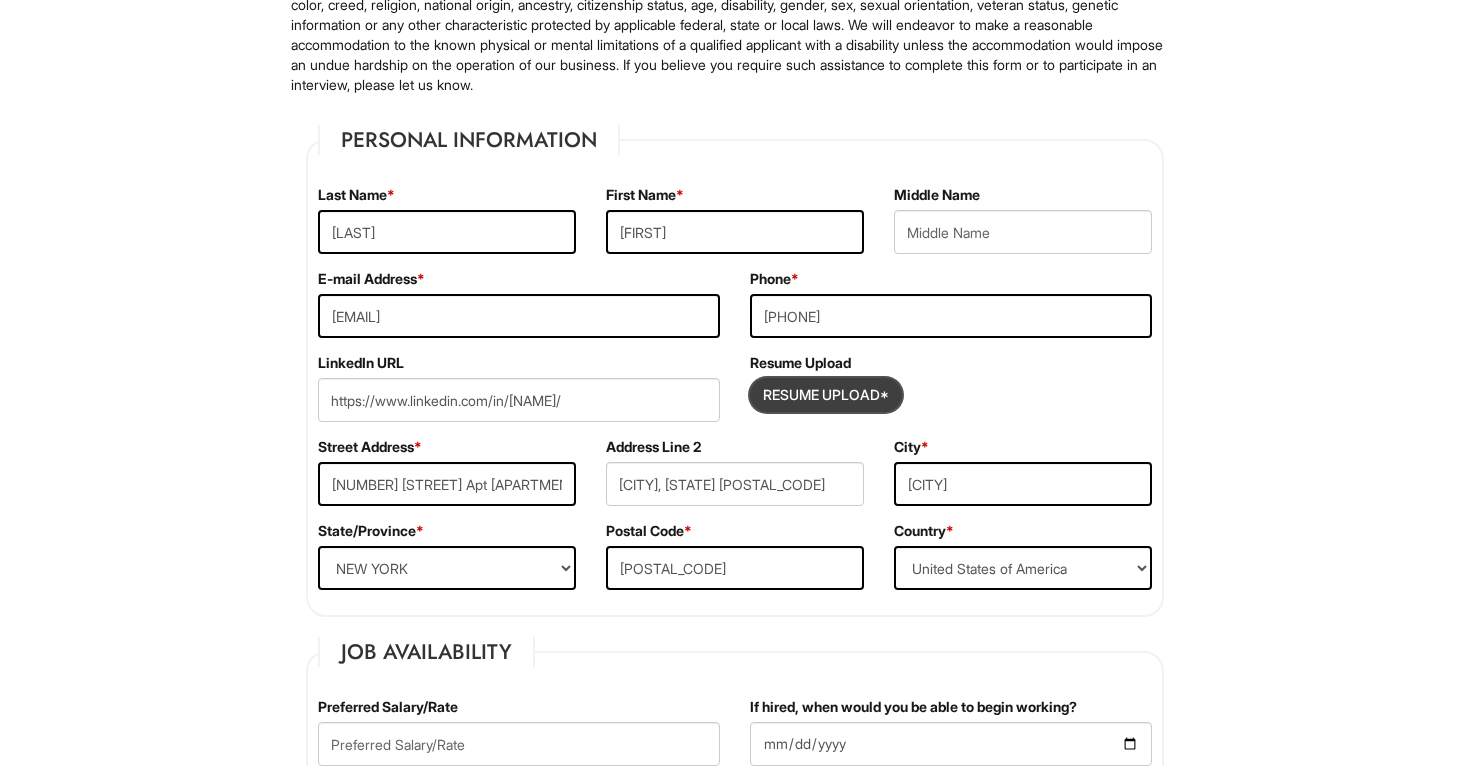 type on "C:\fakepath\[FIRST] [LAST]'s Resume Updated 2 (2).docx" 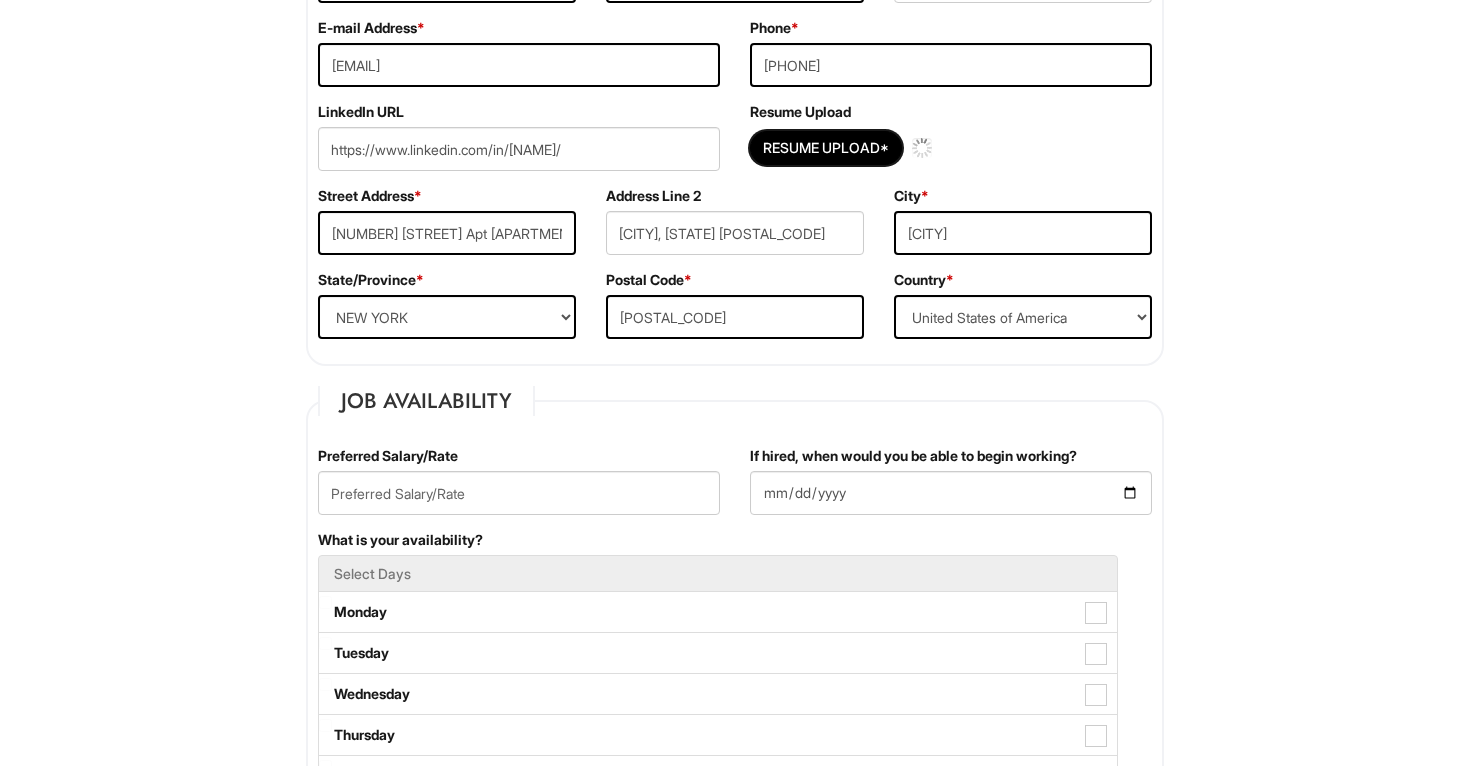 scroll, scrollTop: 567, scrollLeft: 0, axis: vertical 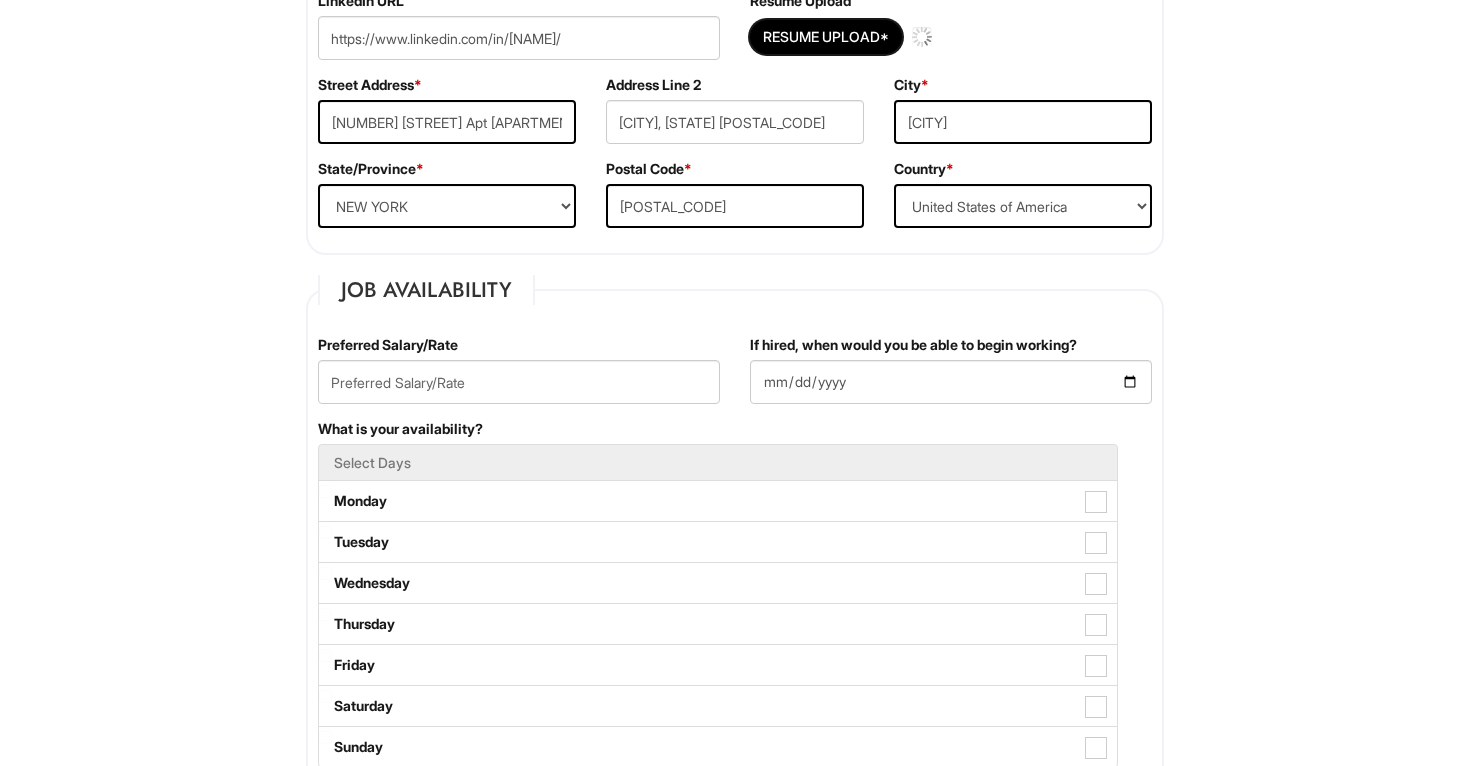 type 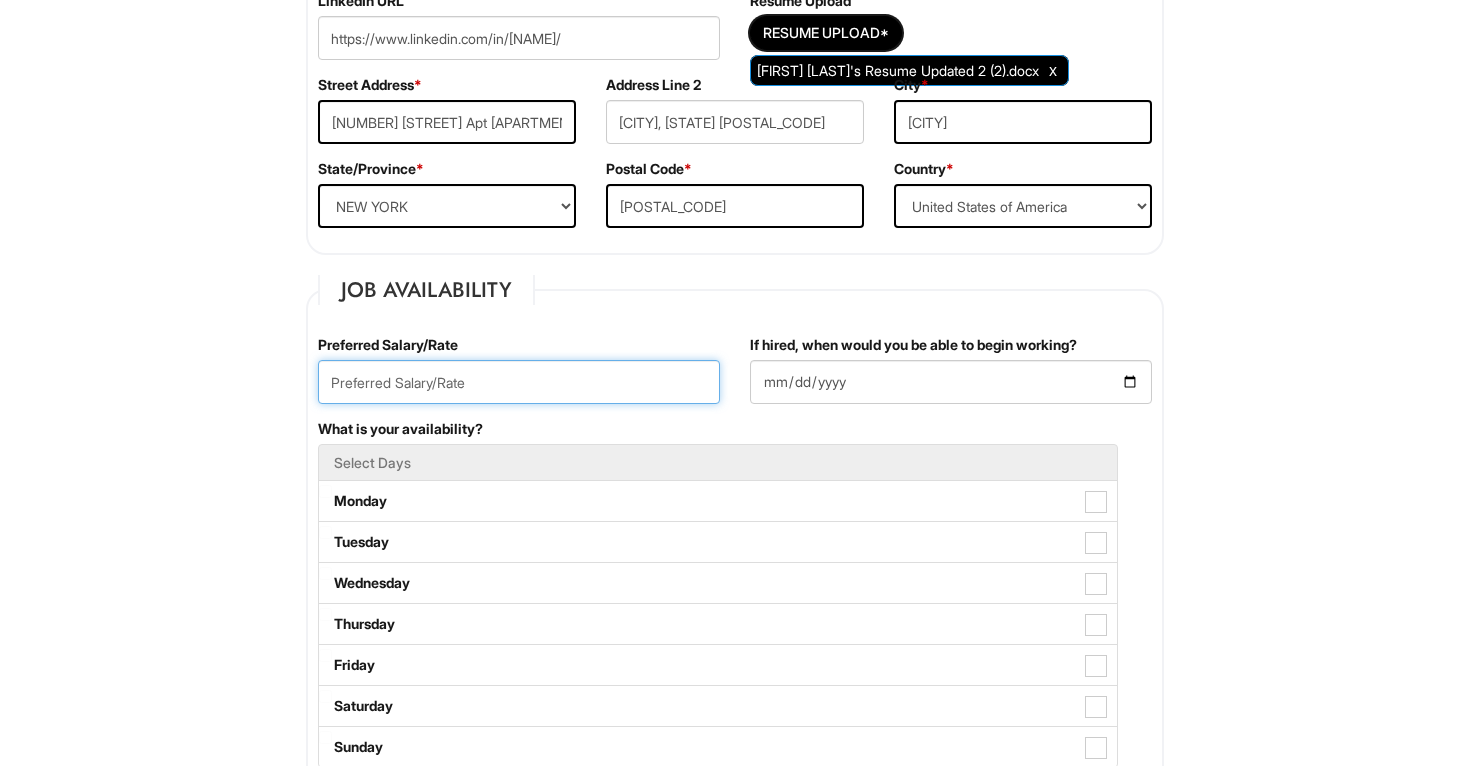 click at bounding box center (519, 382) 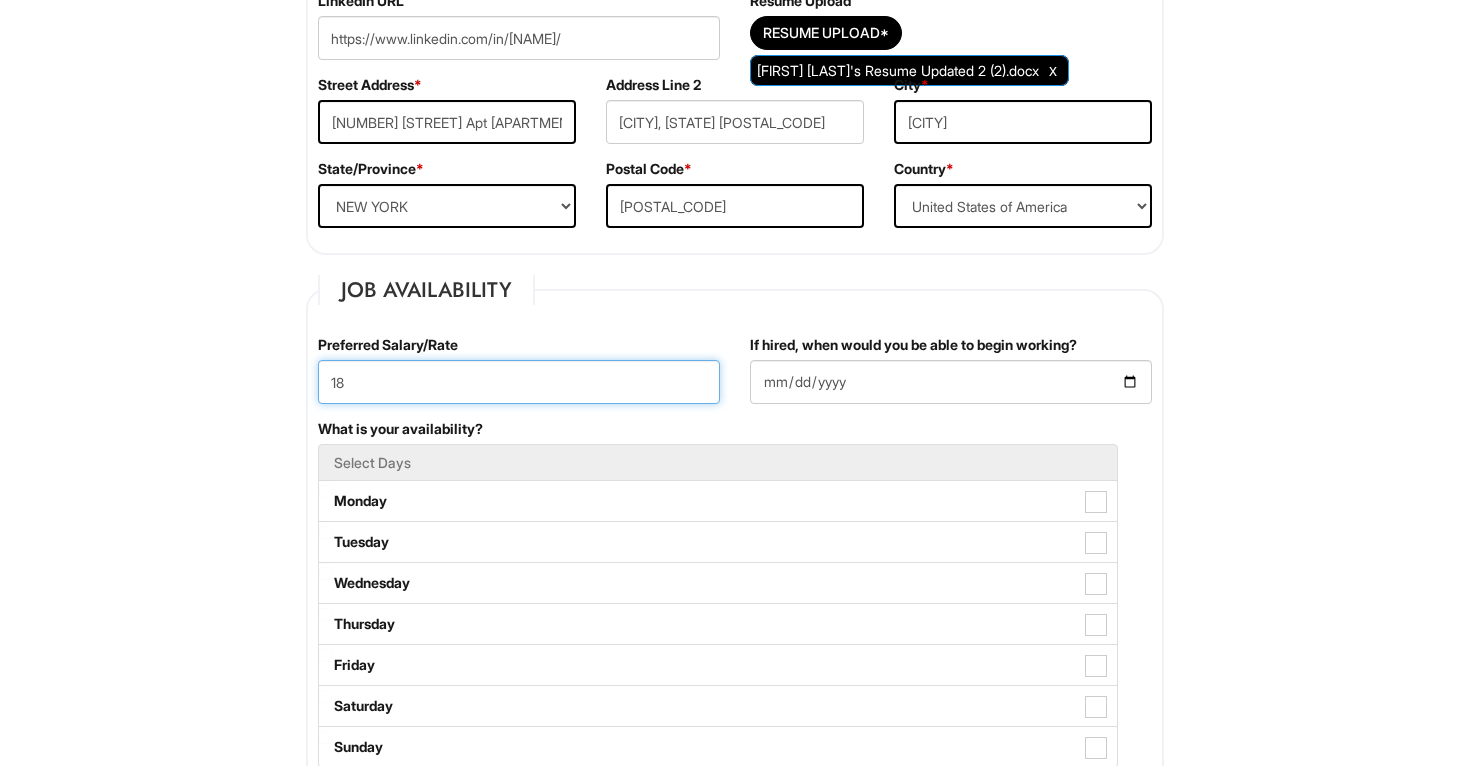 type on "18" 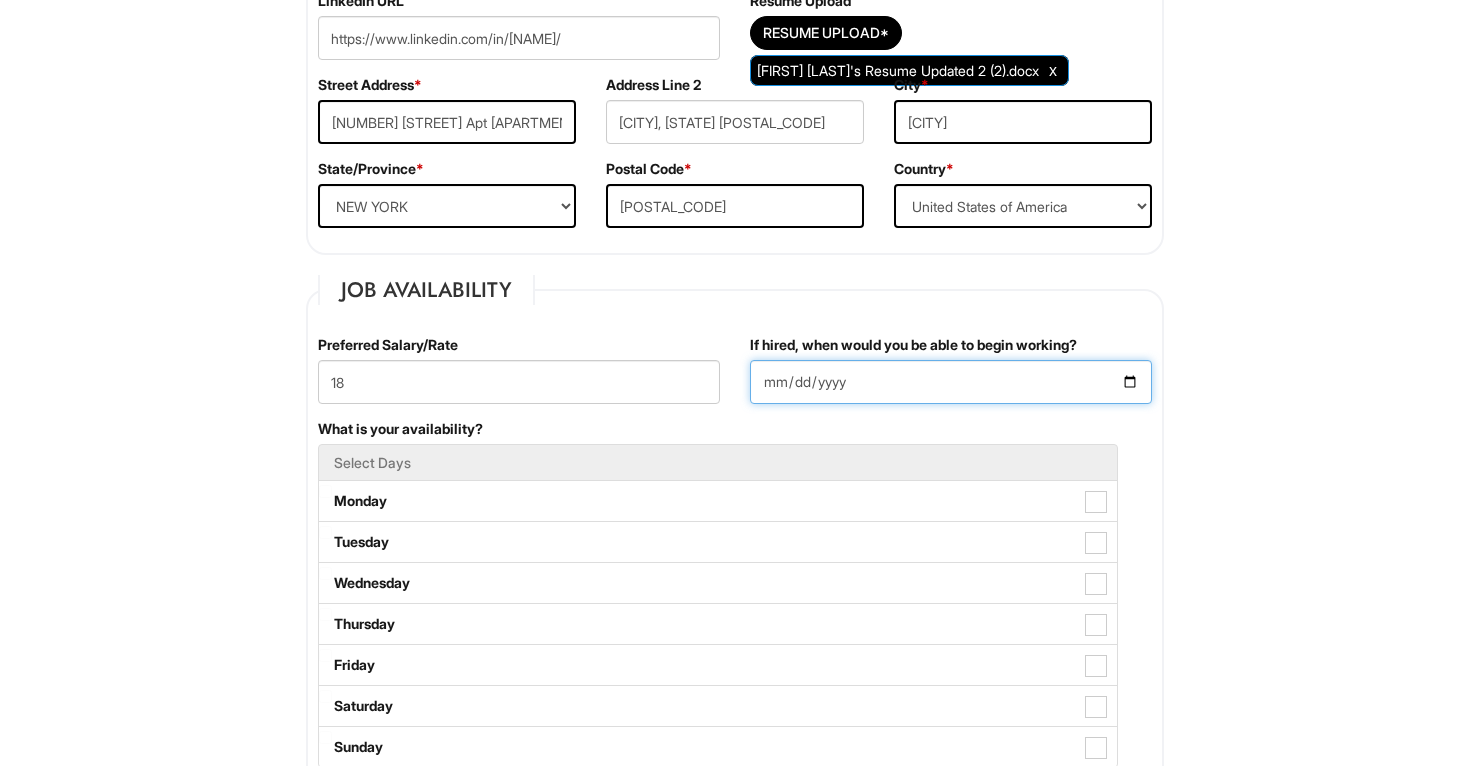 click on "If hired, when would you be able to begin working?" at bounding box center (951, 382) 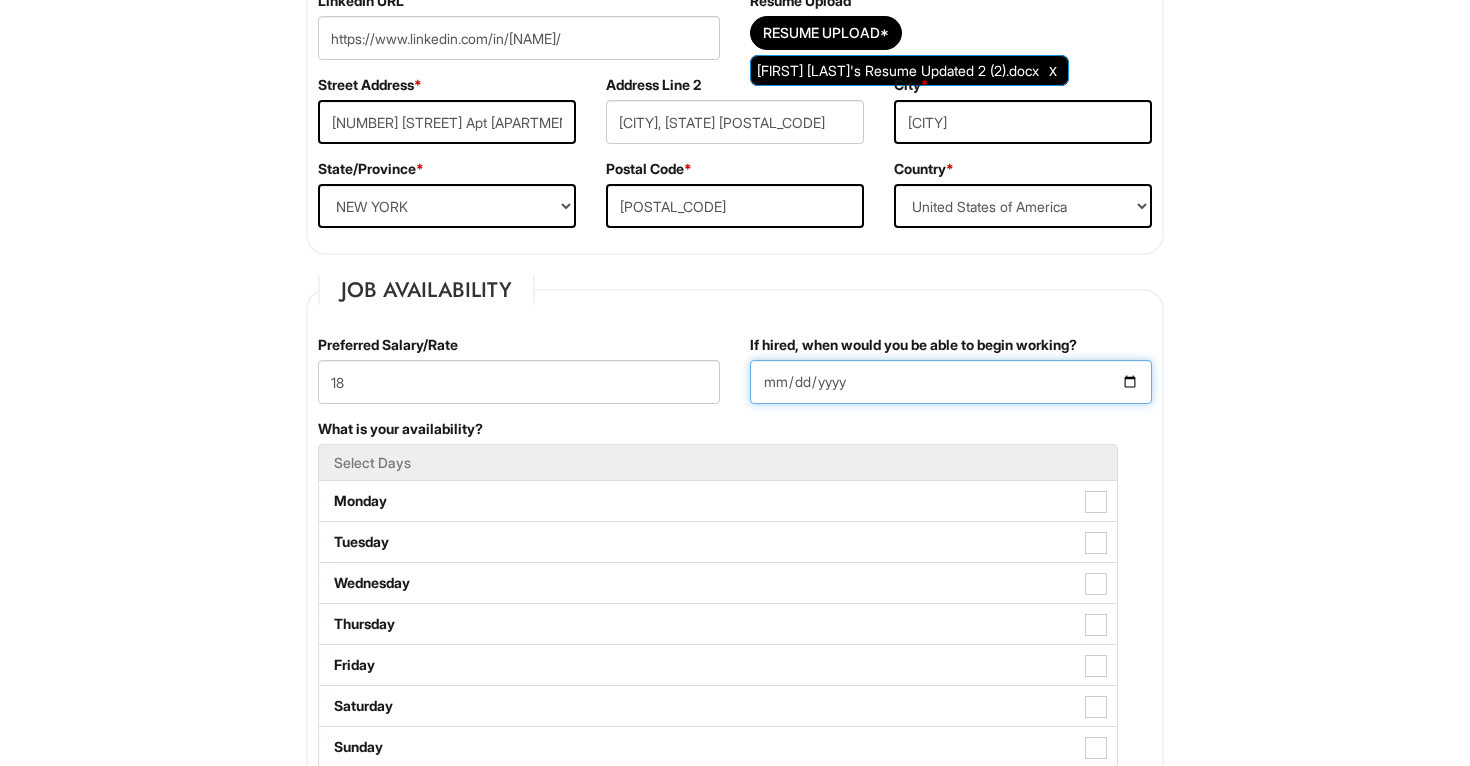 type on "[DATE]" 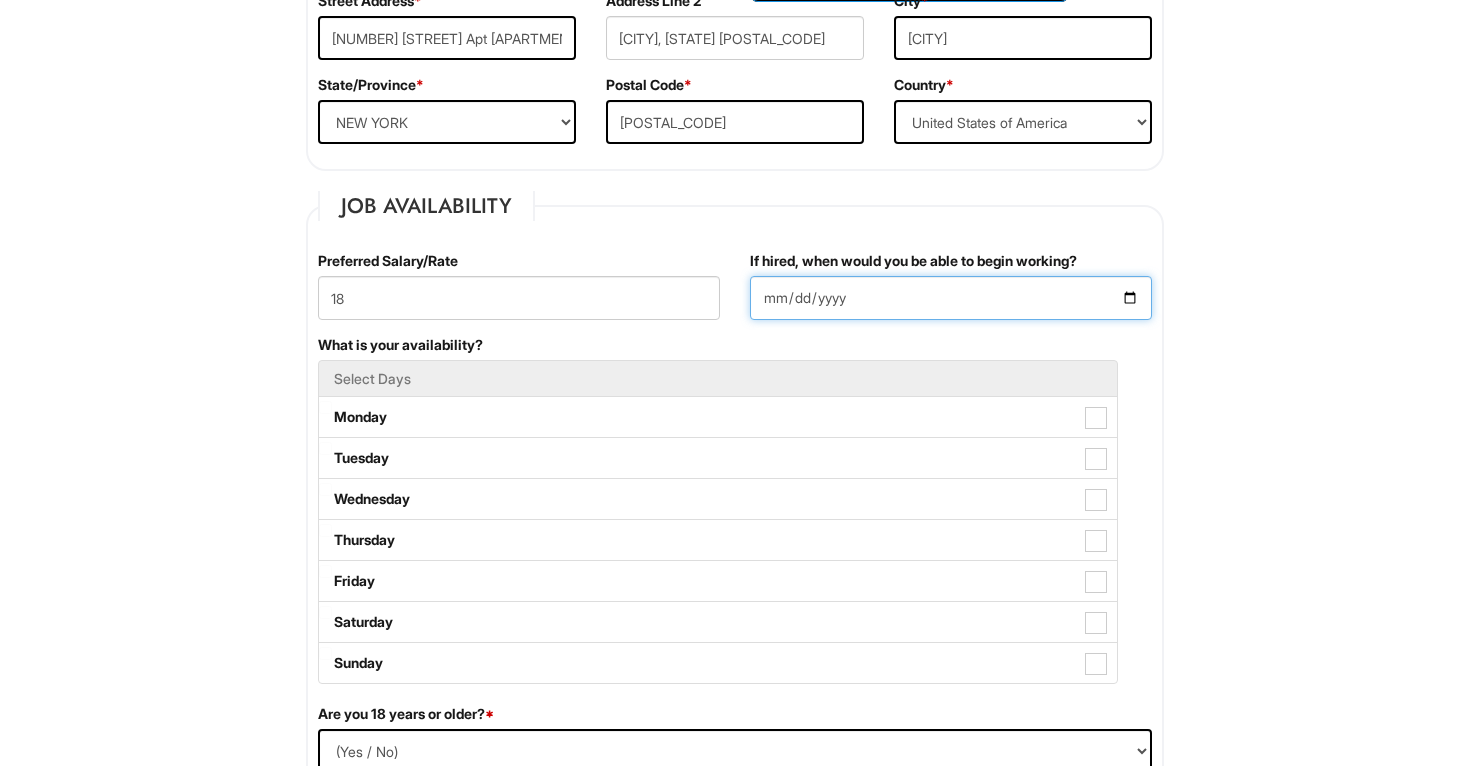 scroll, scrollTop: 772, scrollLeft: 0, axis: vertical 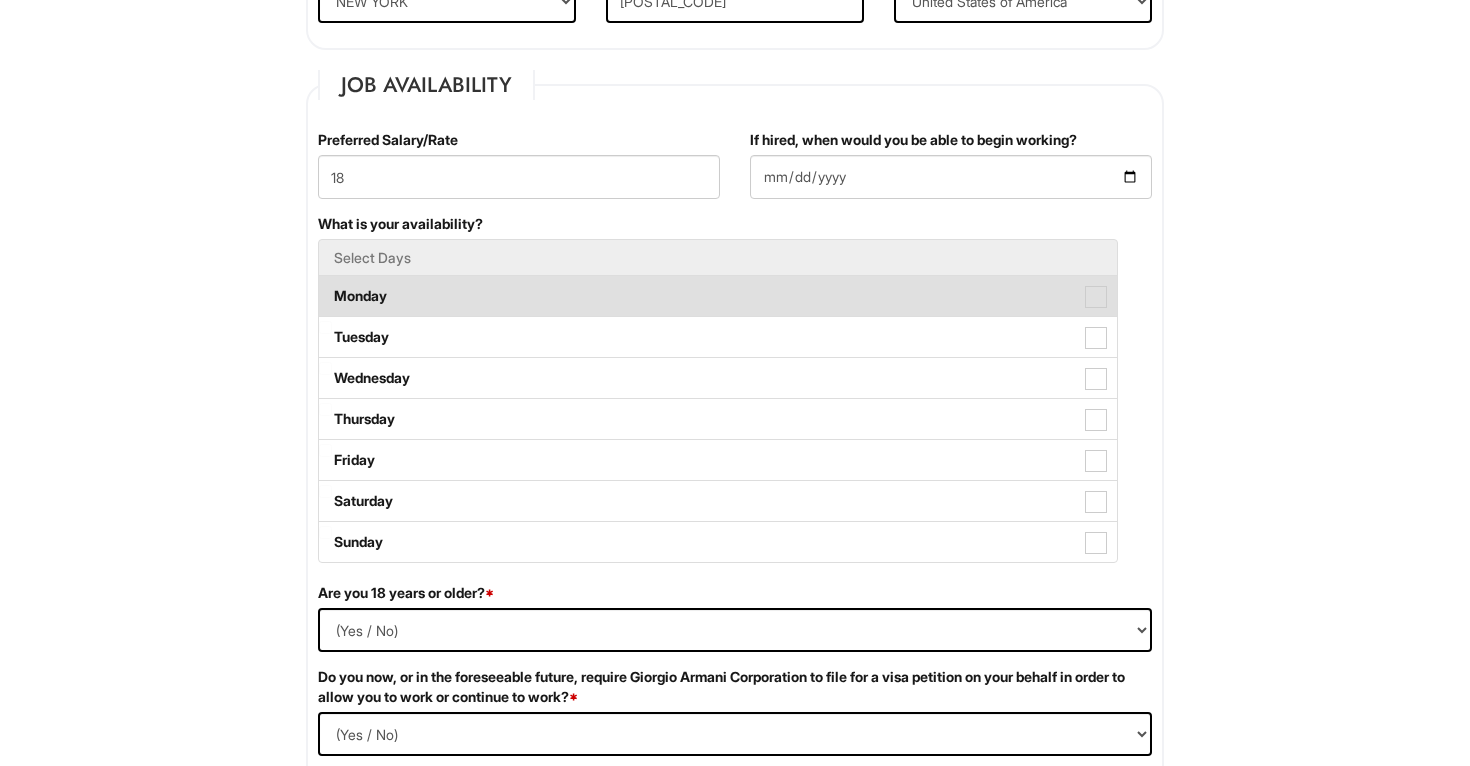 click on "Monday" at bounding box center (718, 296) 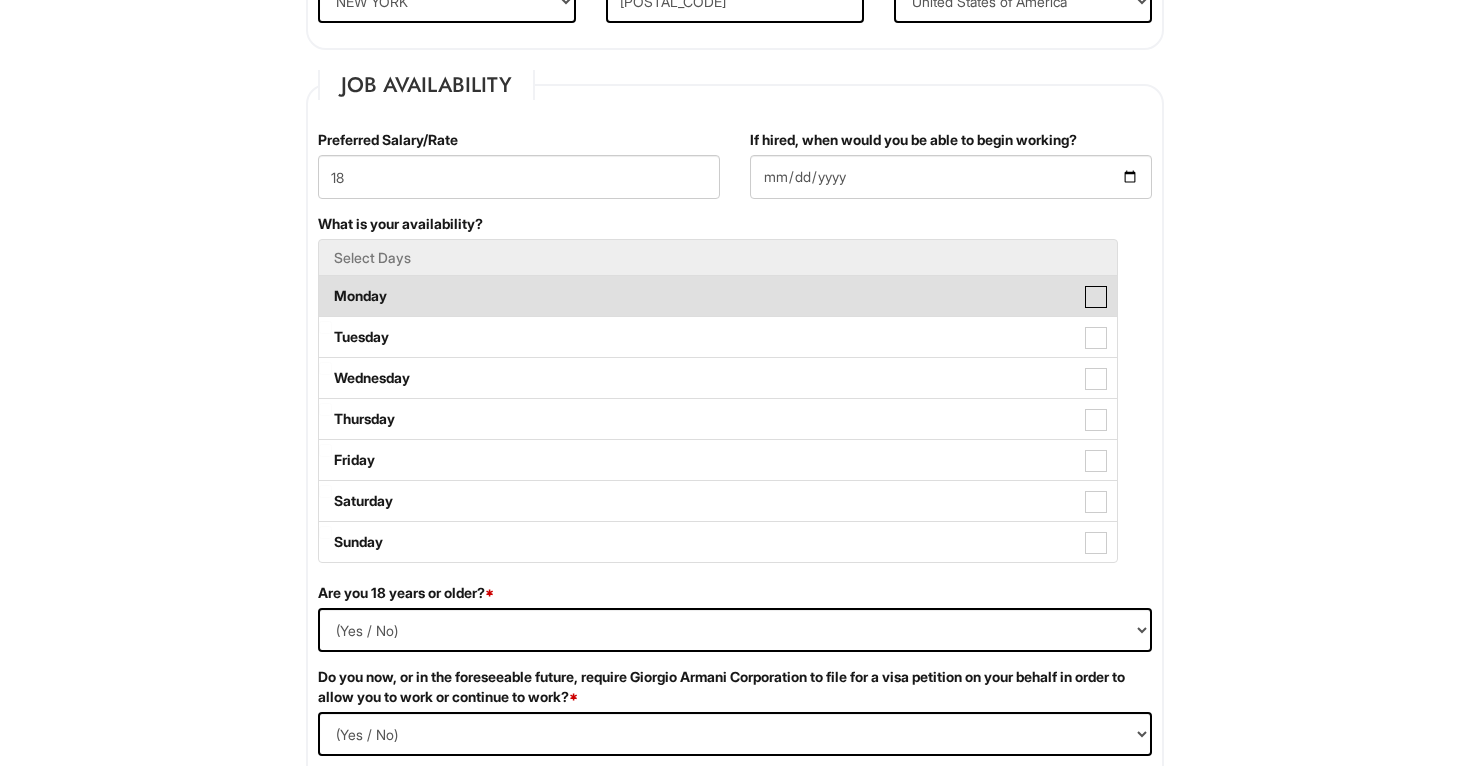 click on "Monday" at bounding box center (325, 286) 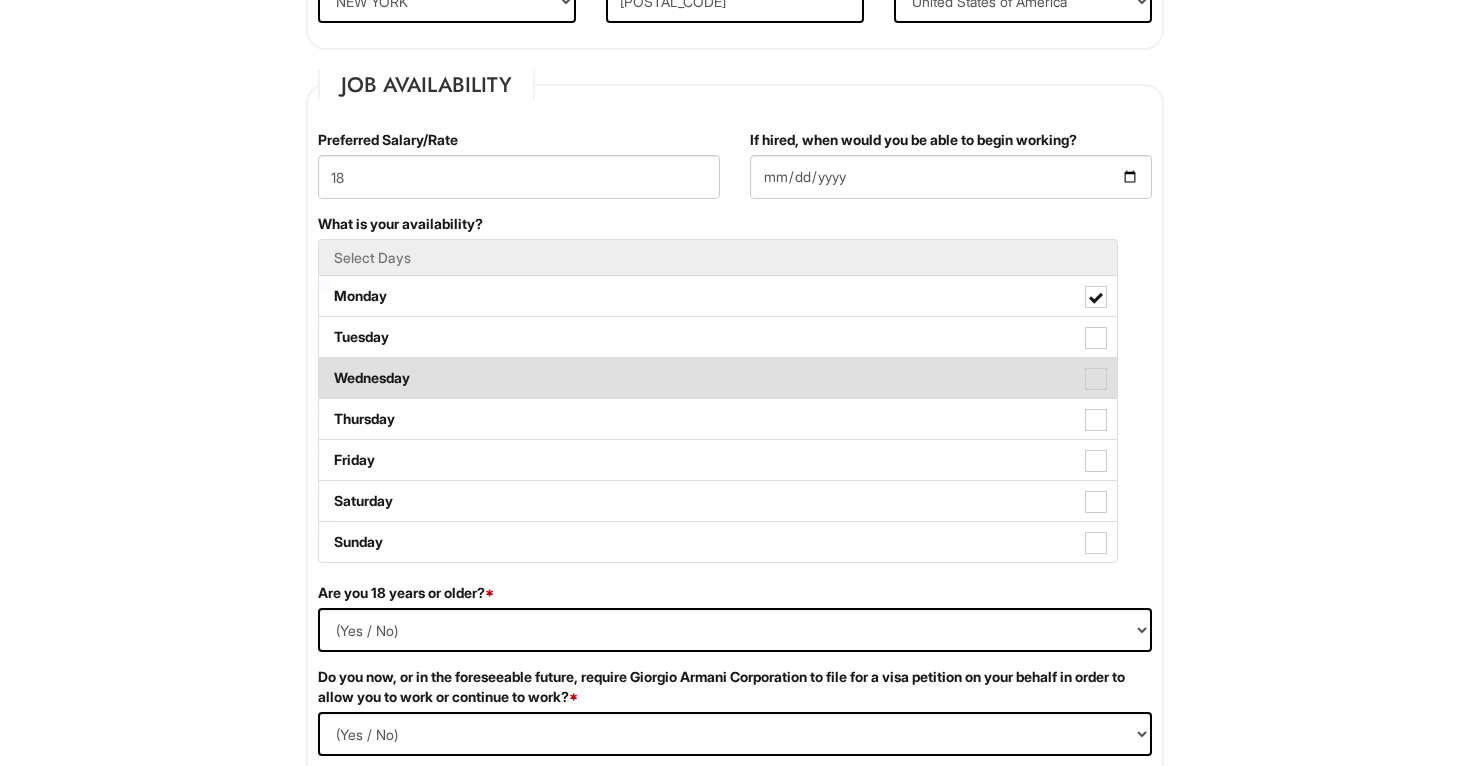 click on "Wednesday" at bounding box center [718, 378] 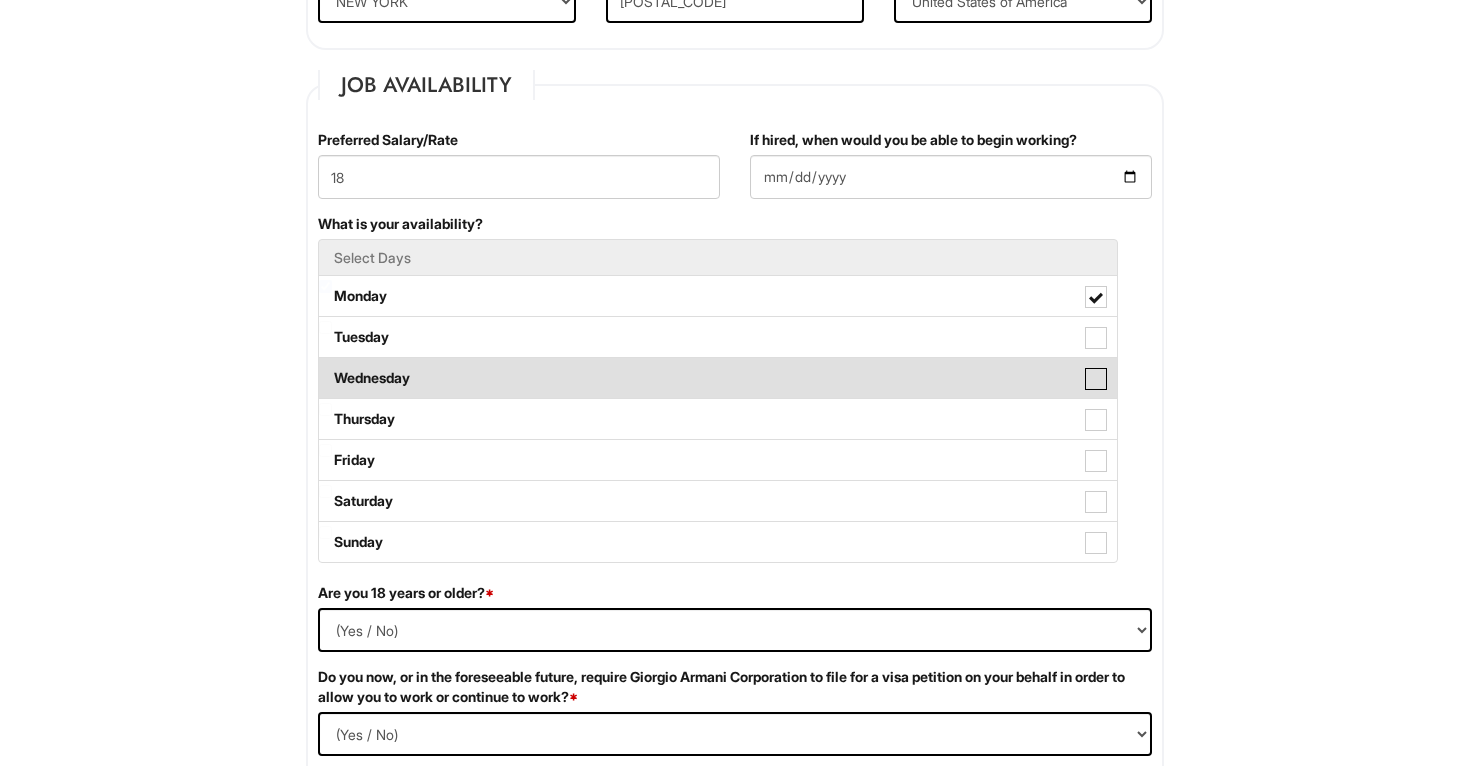 click on "Wednesday" at bounding box center (325, 368) 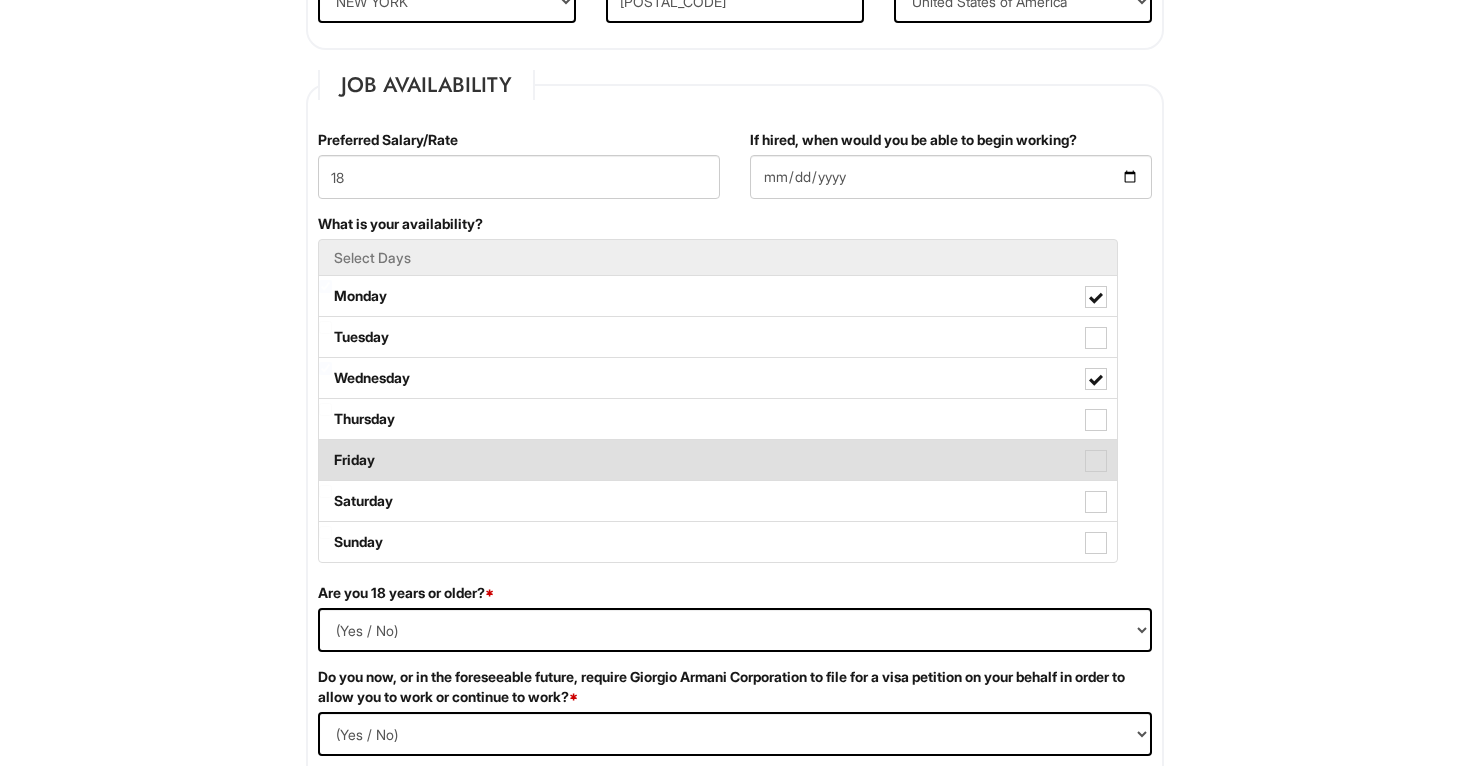 click on "Friday" at bounding box center (718, 460) 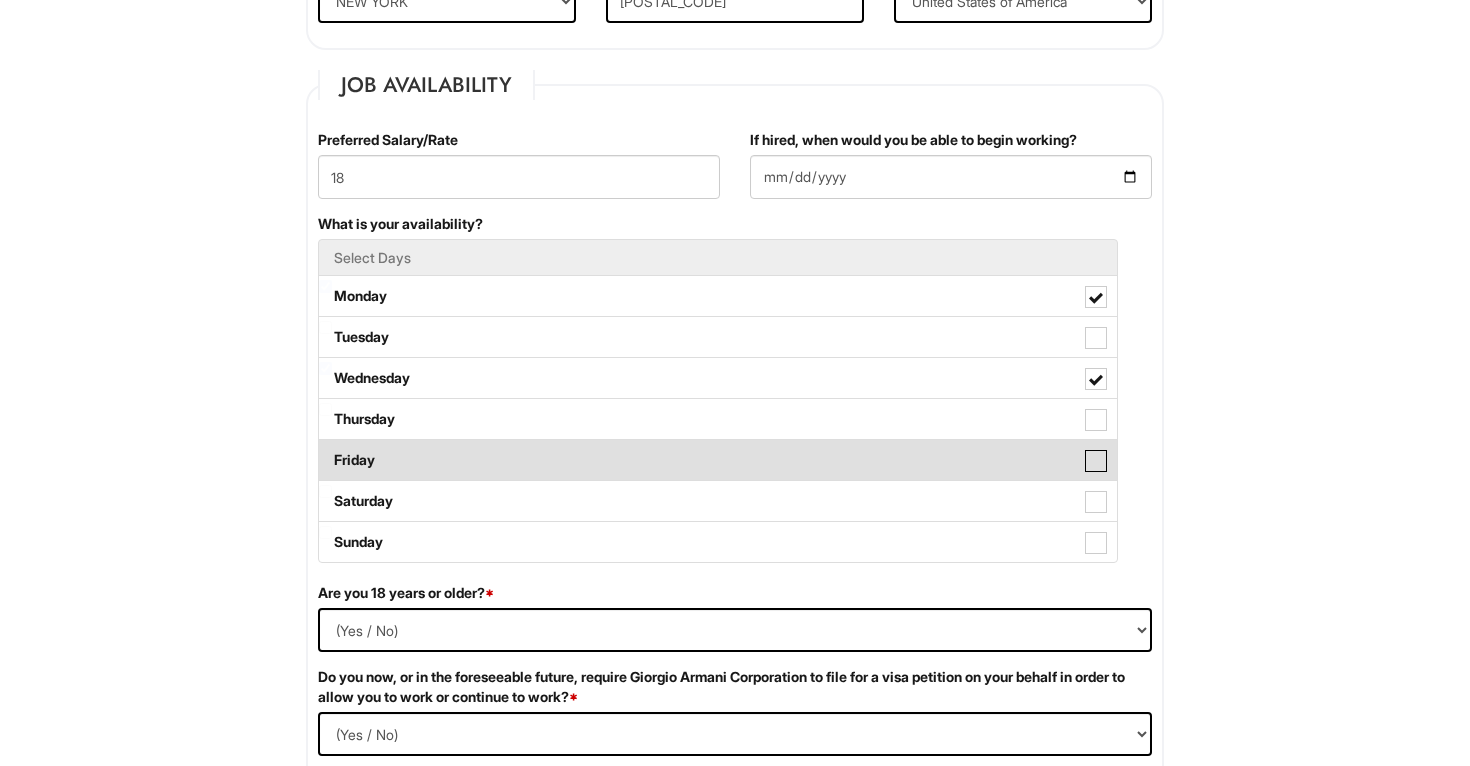 click on "Friday" at bounding box center [325, 450] 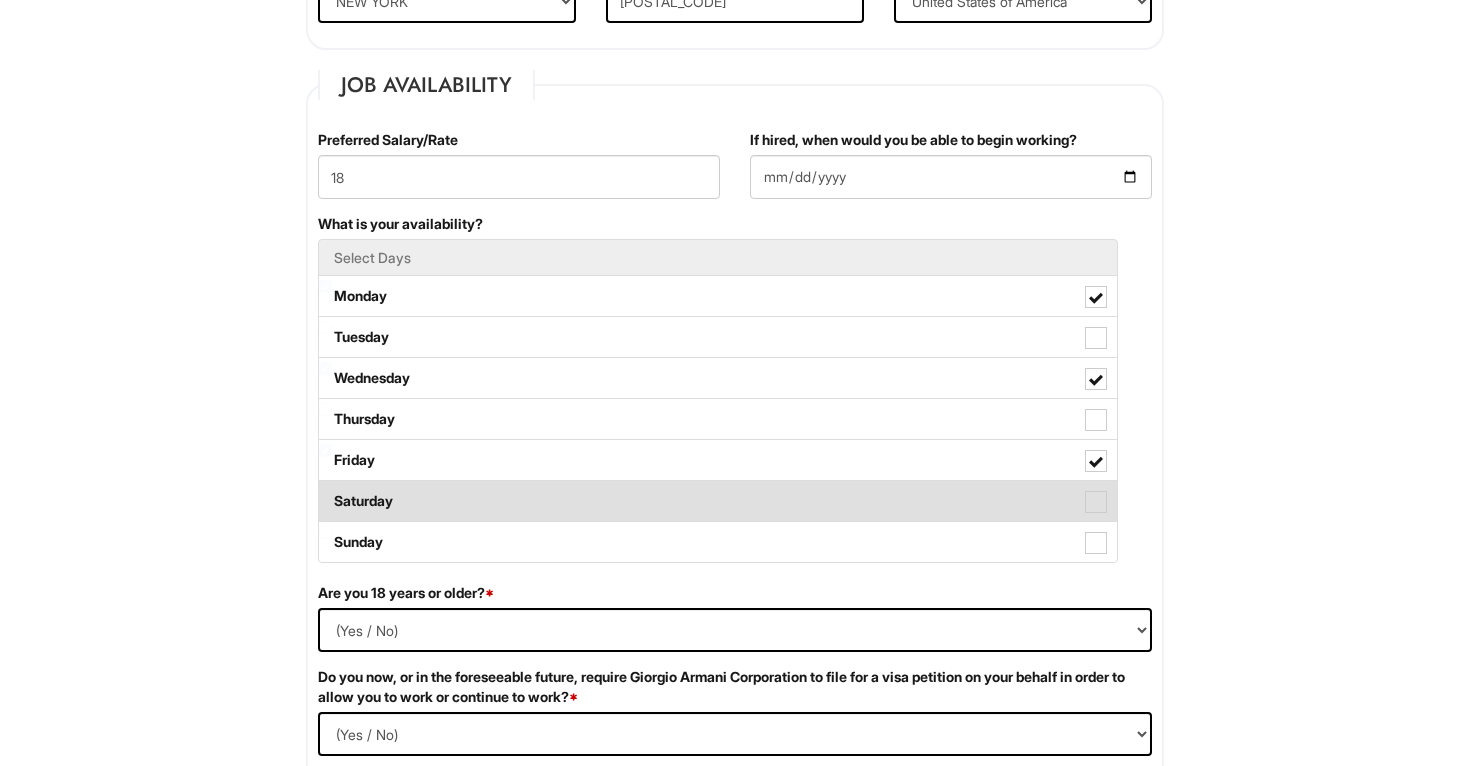 click on "Saturday" at bounding box center [718, 501] 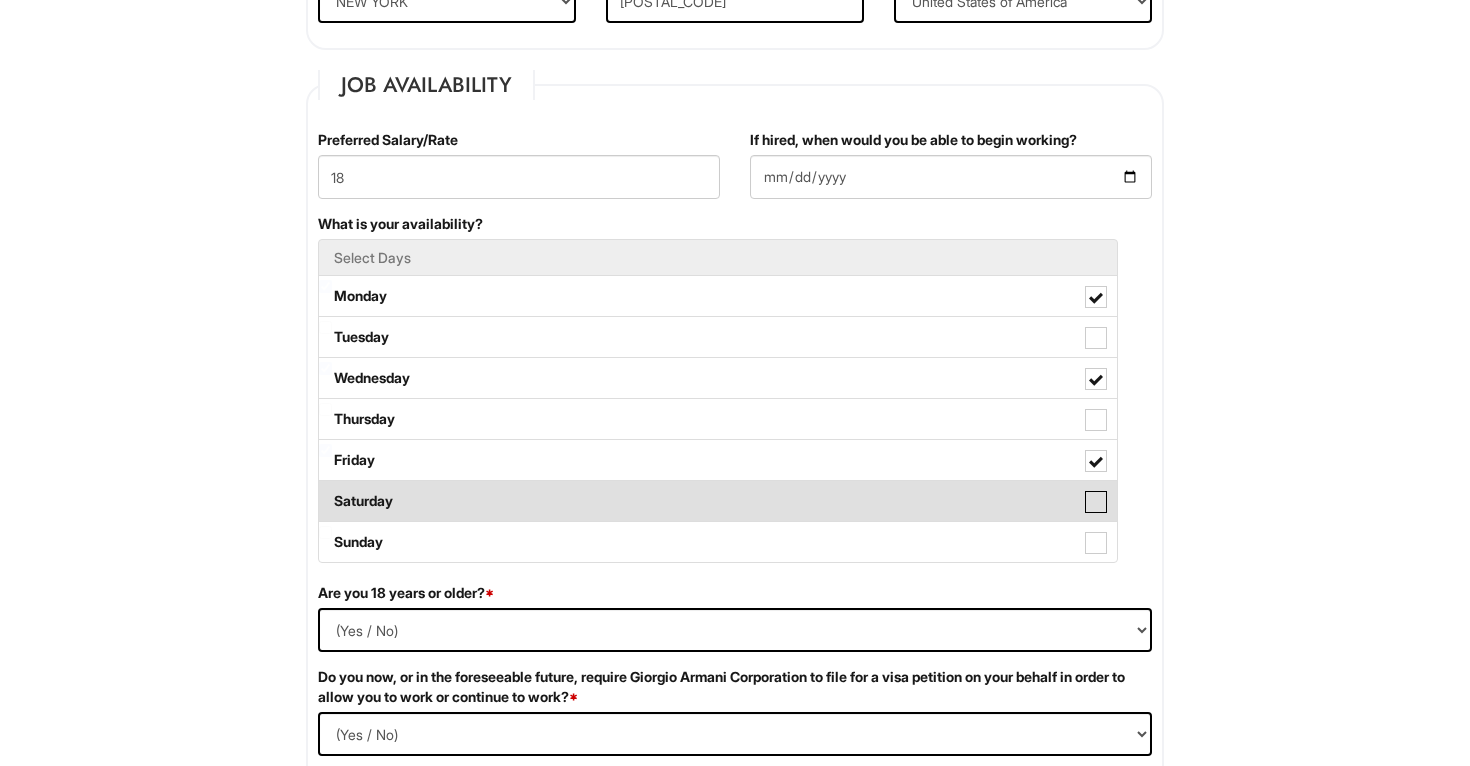 click on "Saturday" at bounding box center [325, 491] 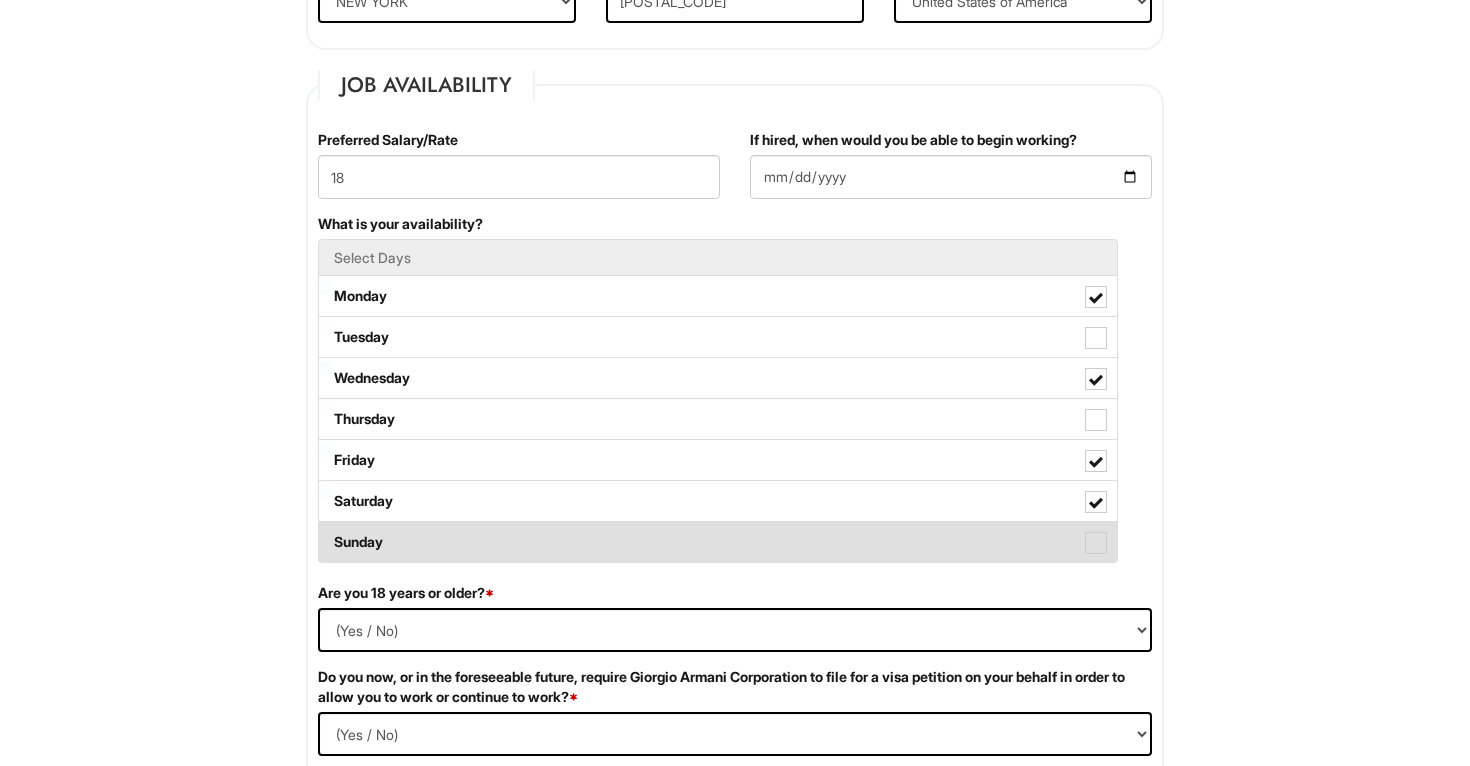 click on "Sunday" at bounding box center [718, 542] 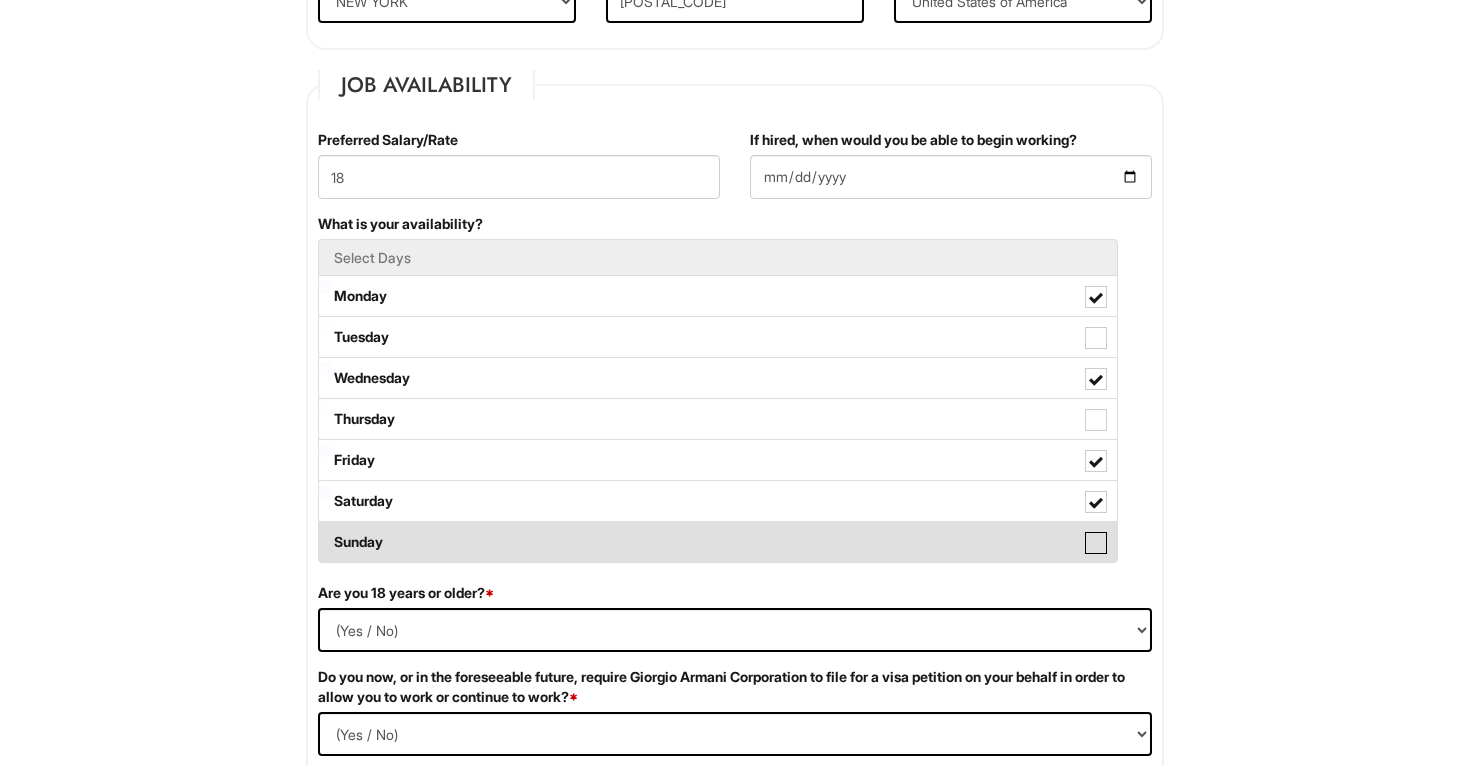 click on "Sunday" at bounding box center [325, 532] 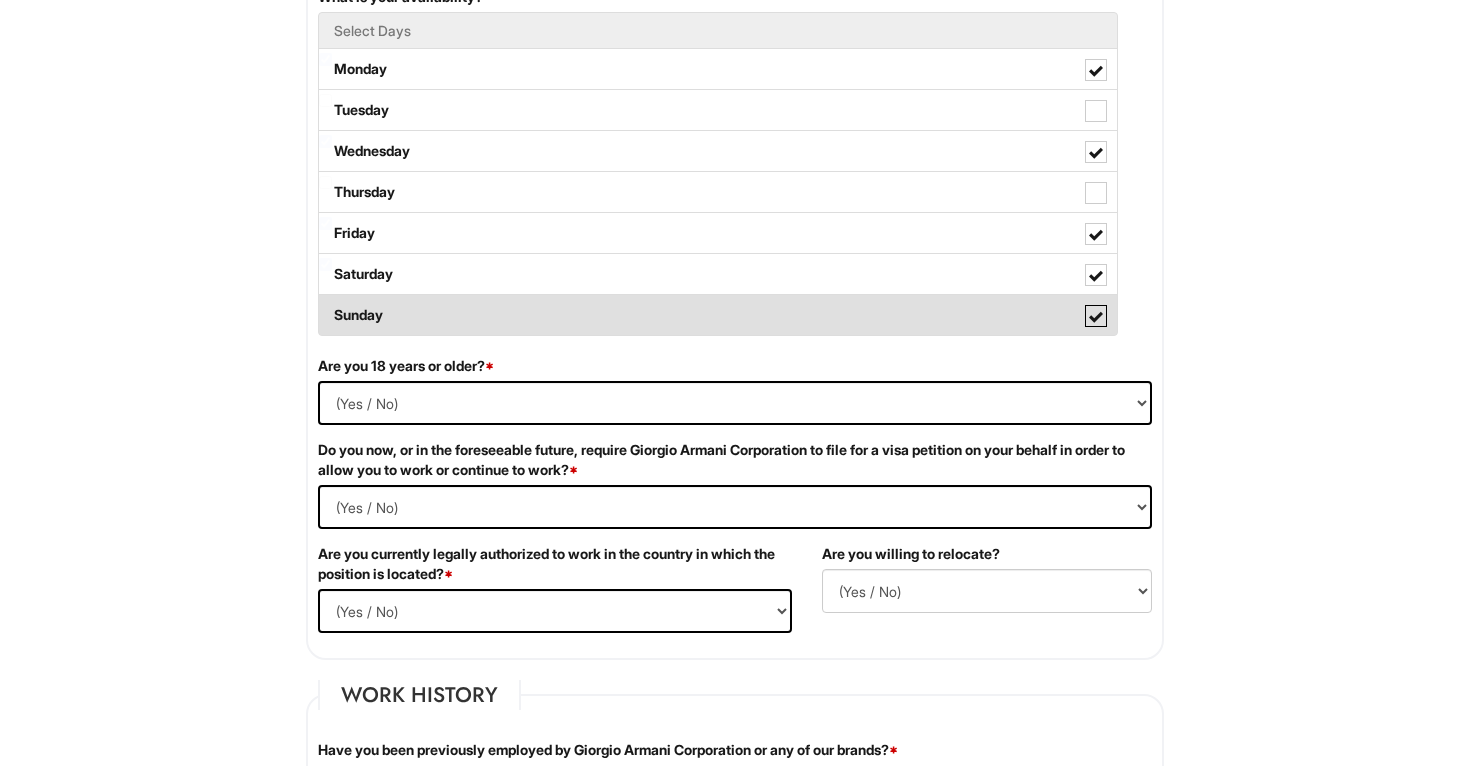 scroll, scrollTop: 1054, scrollLeft: 0, axis: vertical 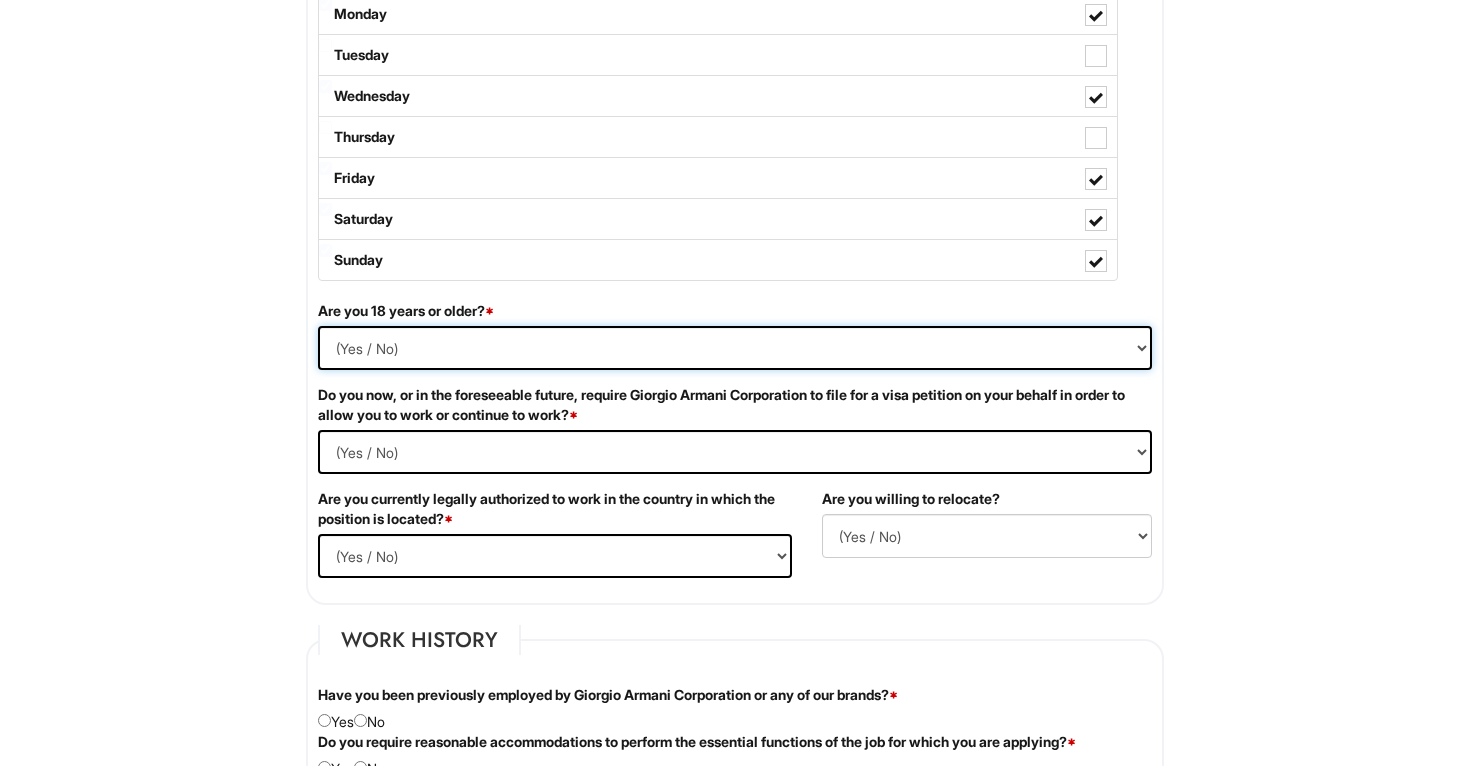 click on "(Yes / No) Yes No" at bounding box center (735, 348) 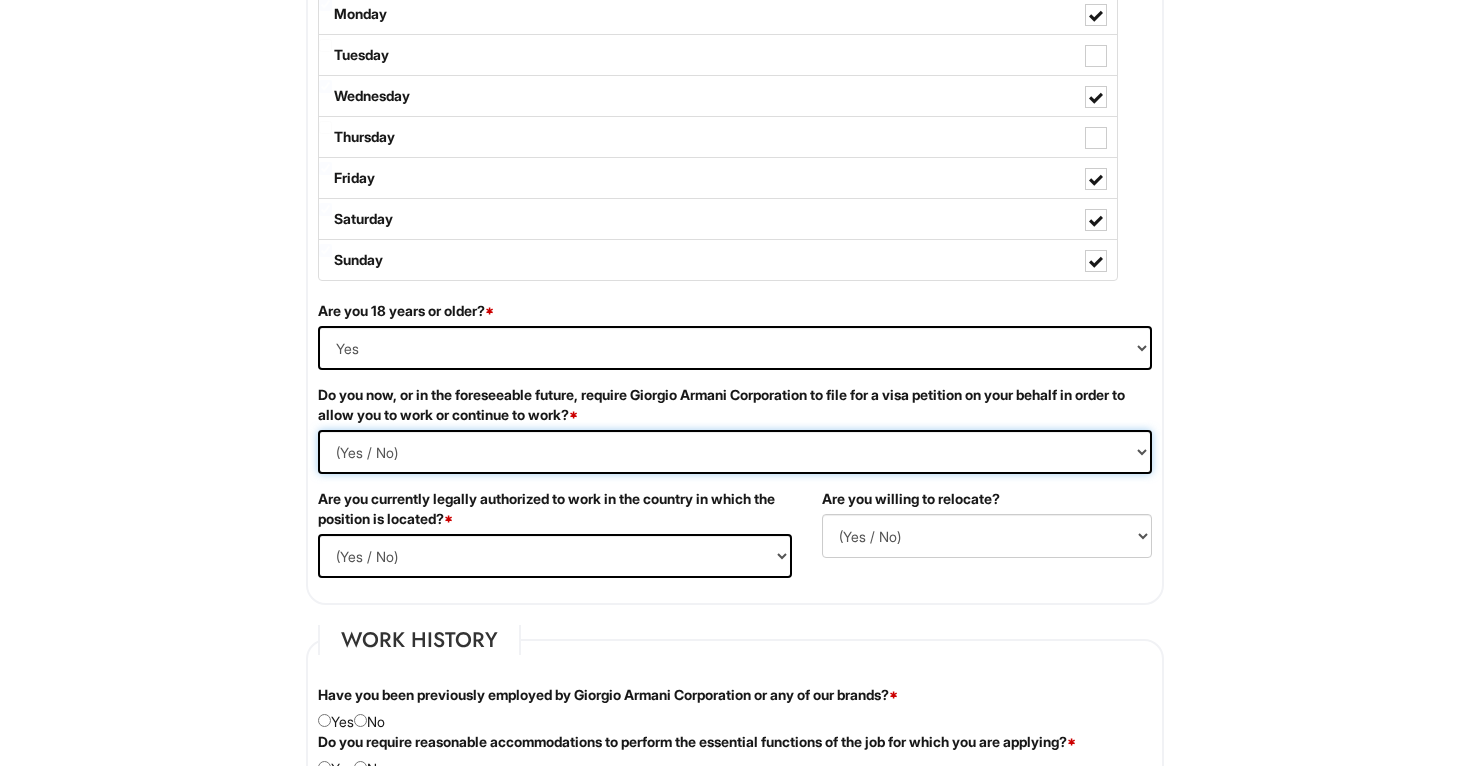 click on "(Yes / No) Yes No" at bounding box center [735, 452] 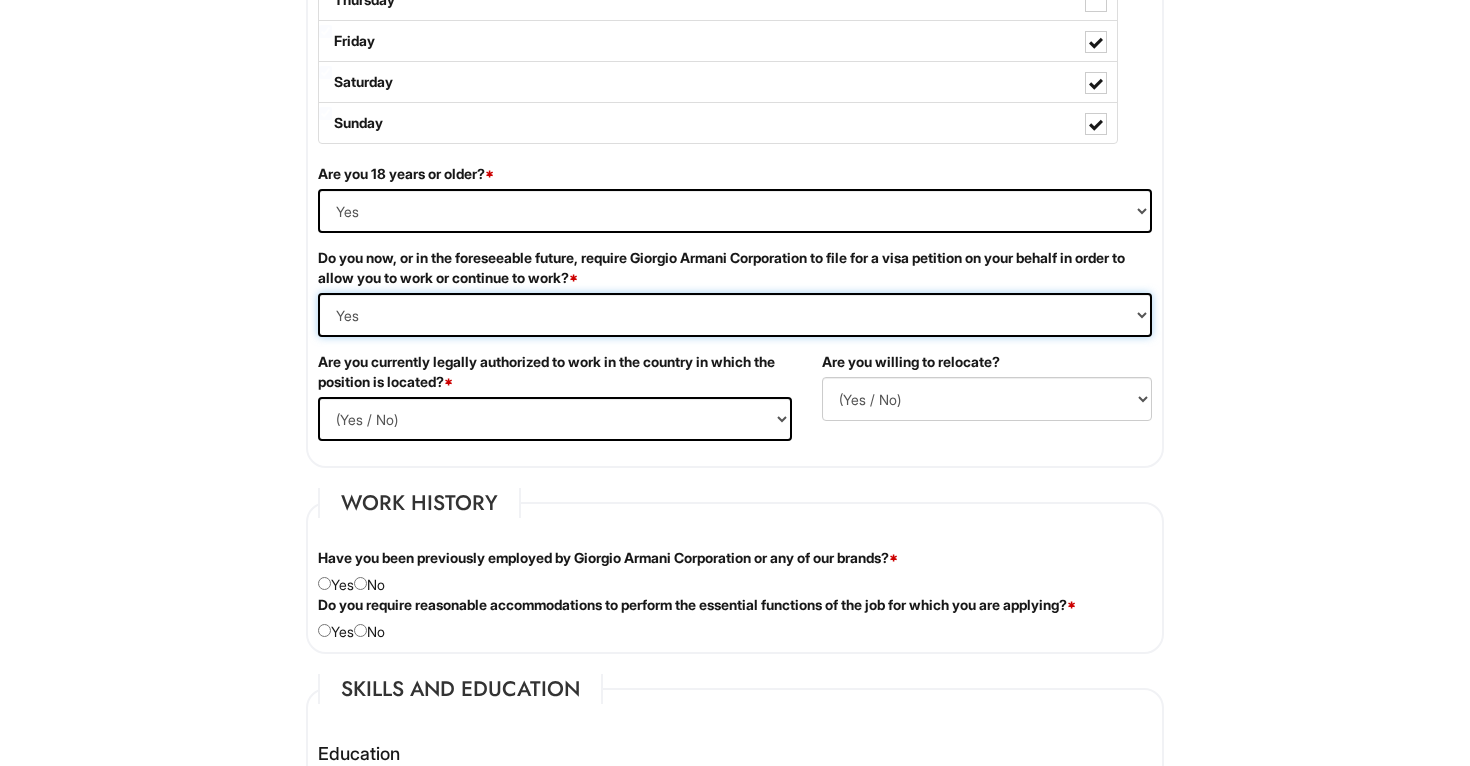 scroll, scrollTop: 1194, scrollLeft: 0, axis: vertical 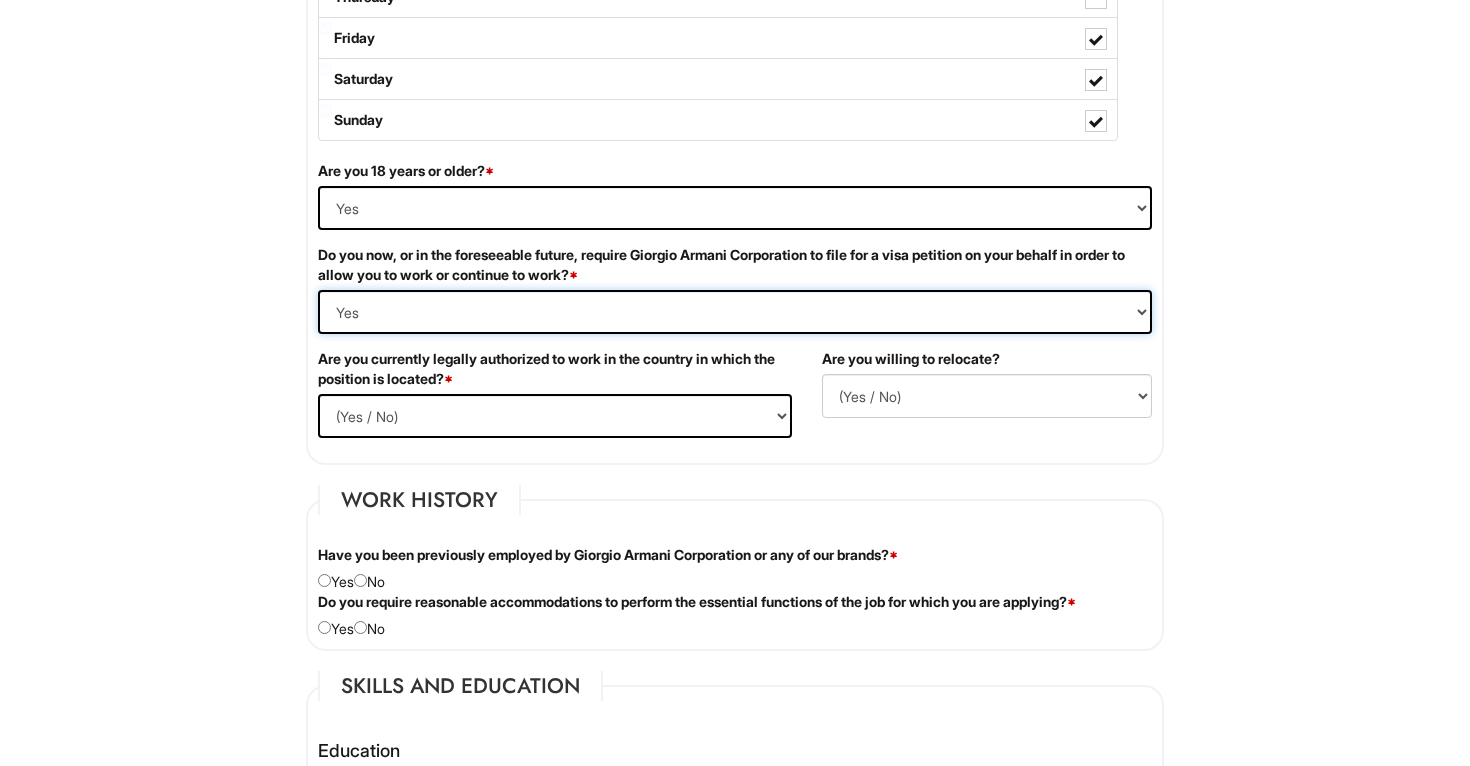 click on "(Yes / No) Yes No" at bounding box center (735, 312) 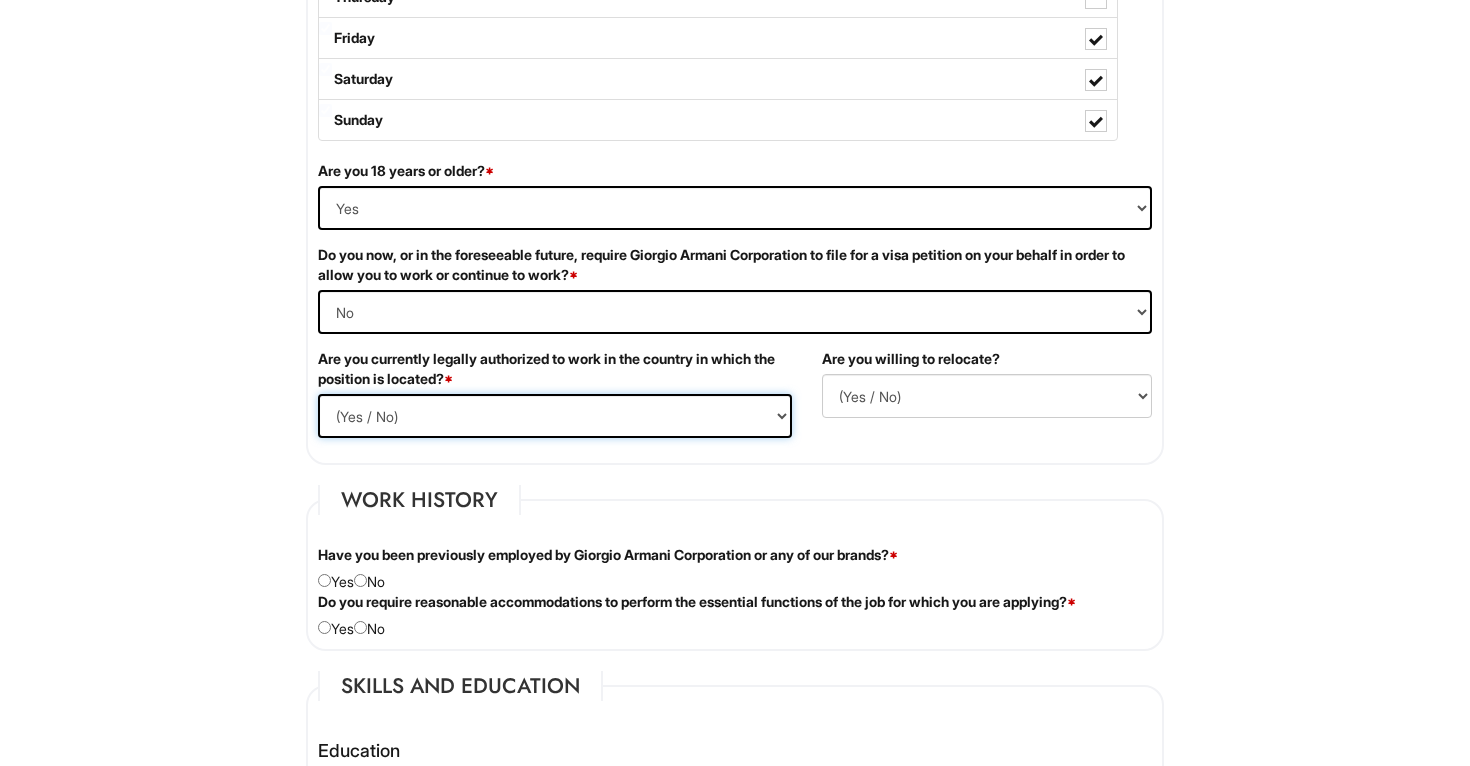click on "(Yes / No) Yes No" at bounding box center [555, 416] 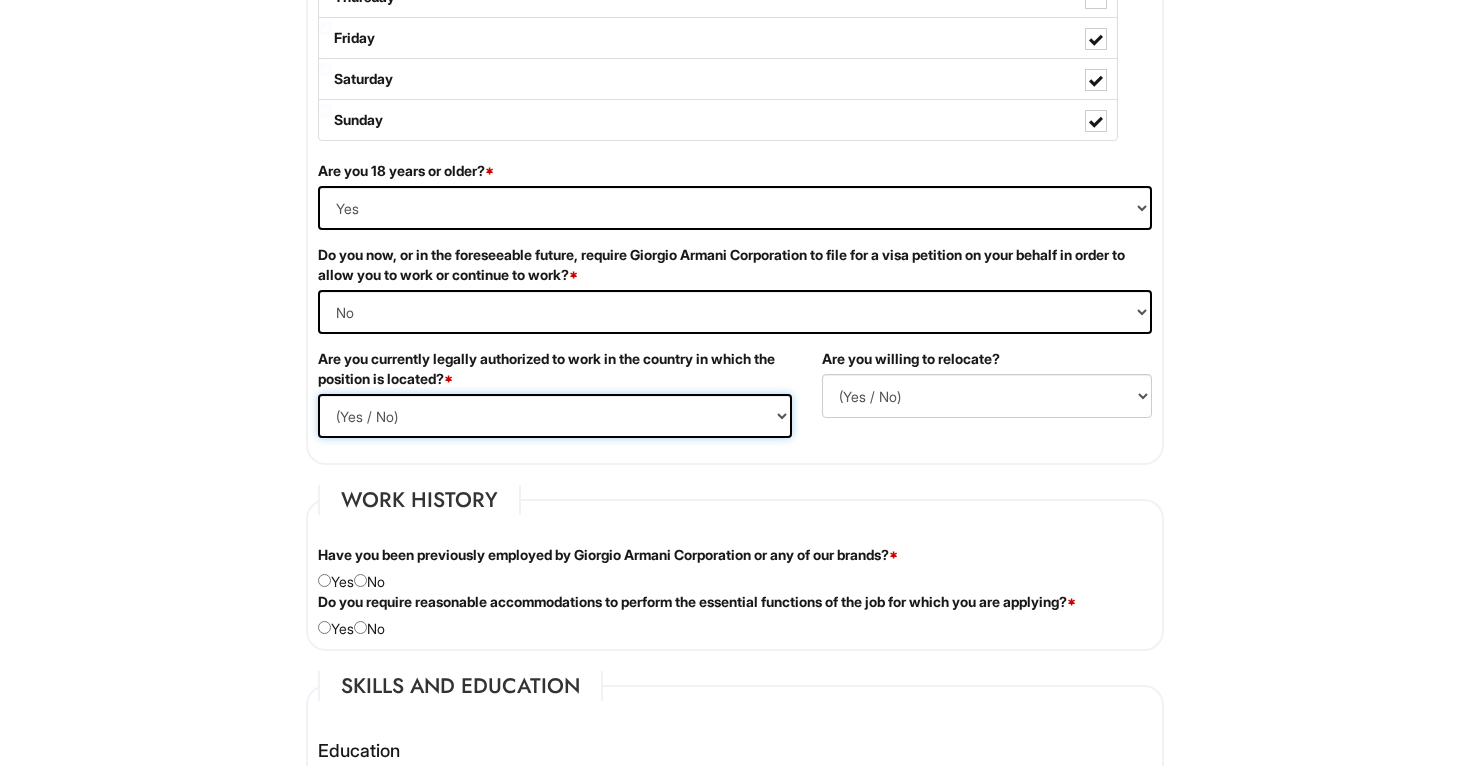 select on "Yes" 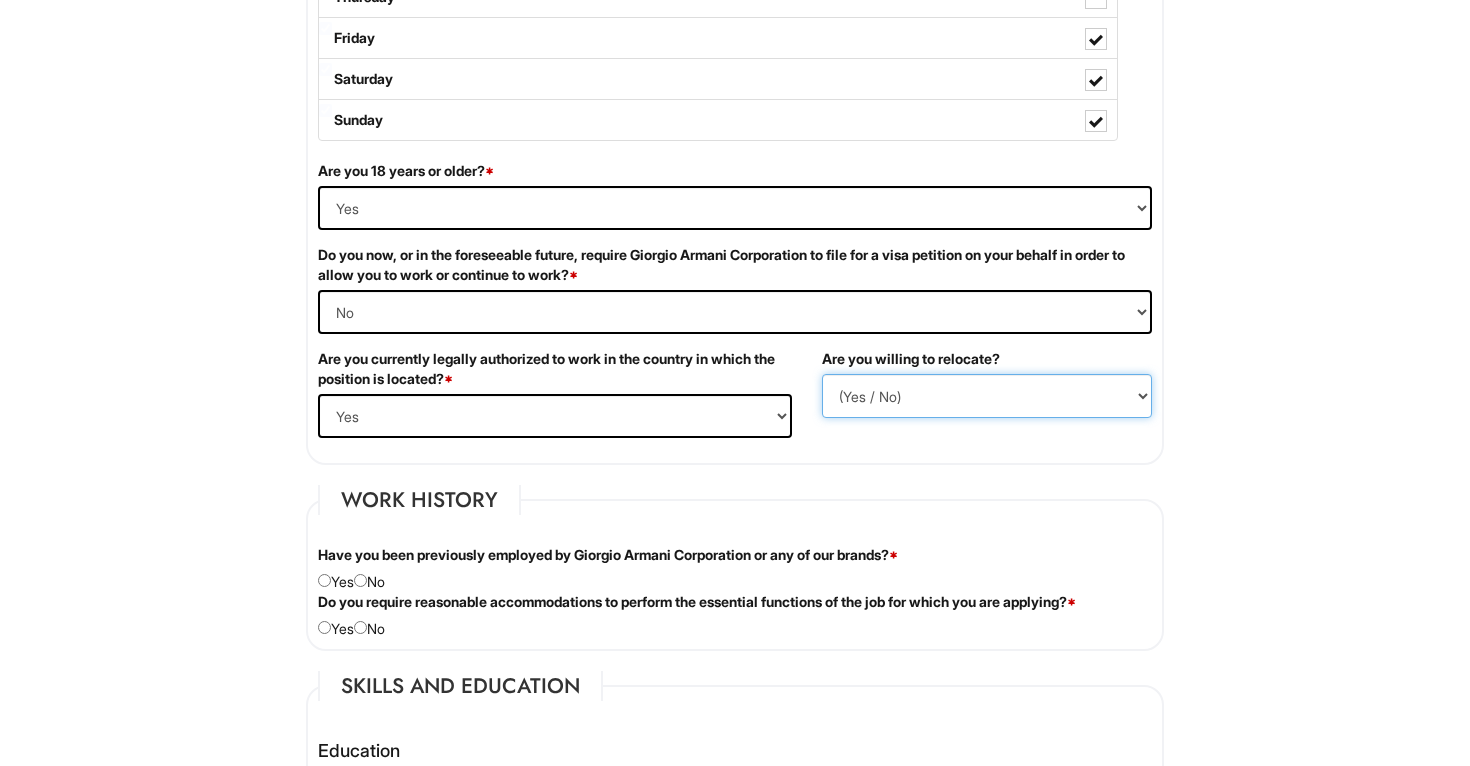 click on "(Yes / No) No Yes" at bounding box center [987, 396] 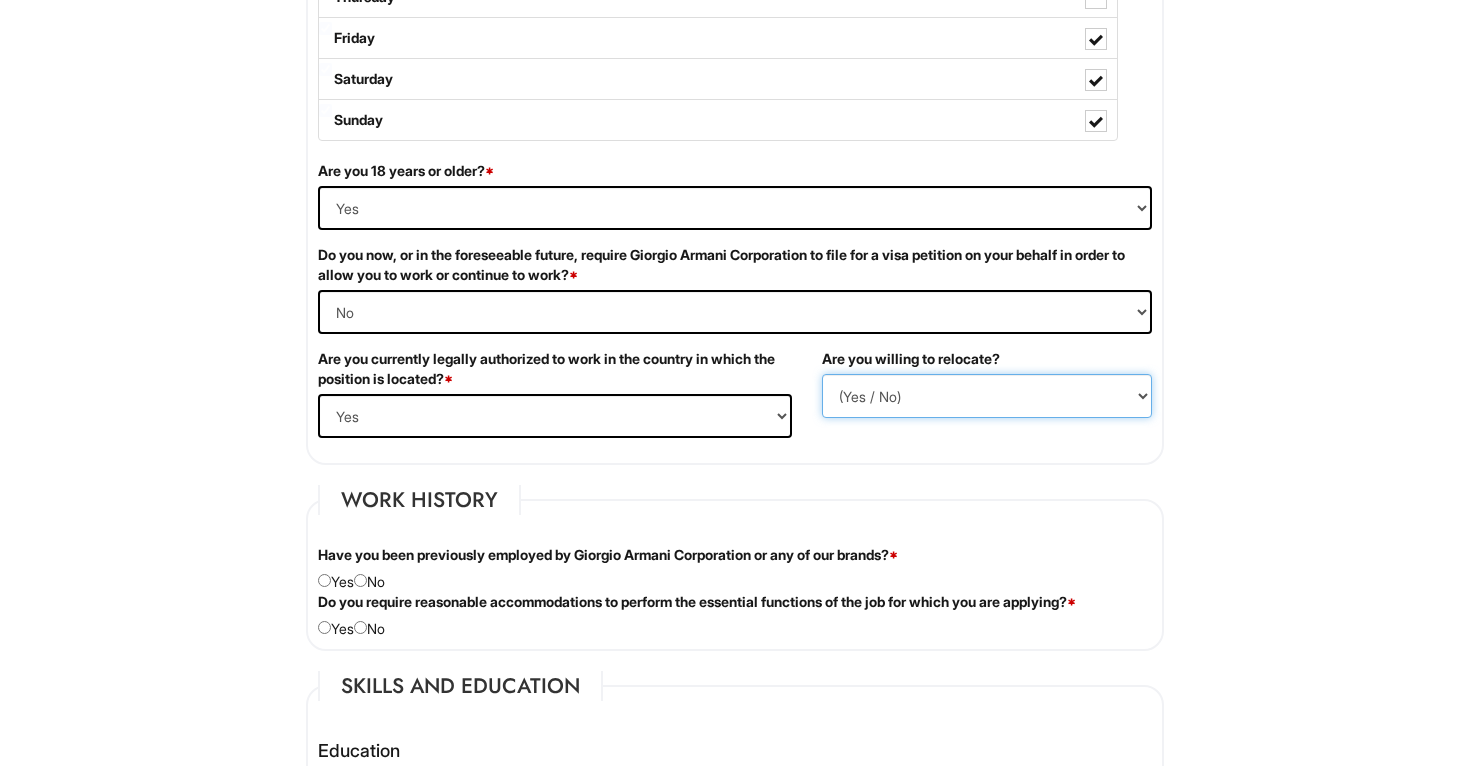 select on "N" 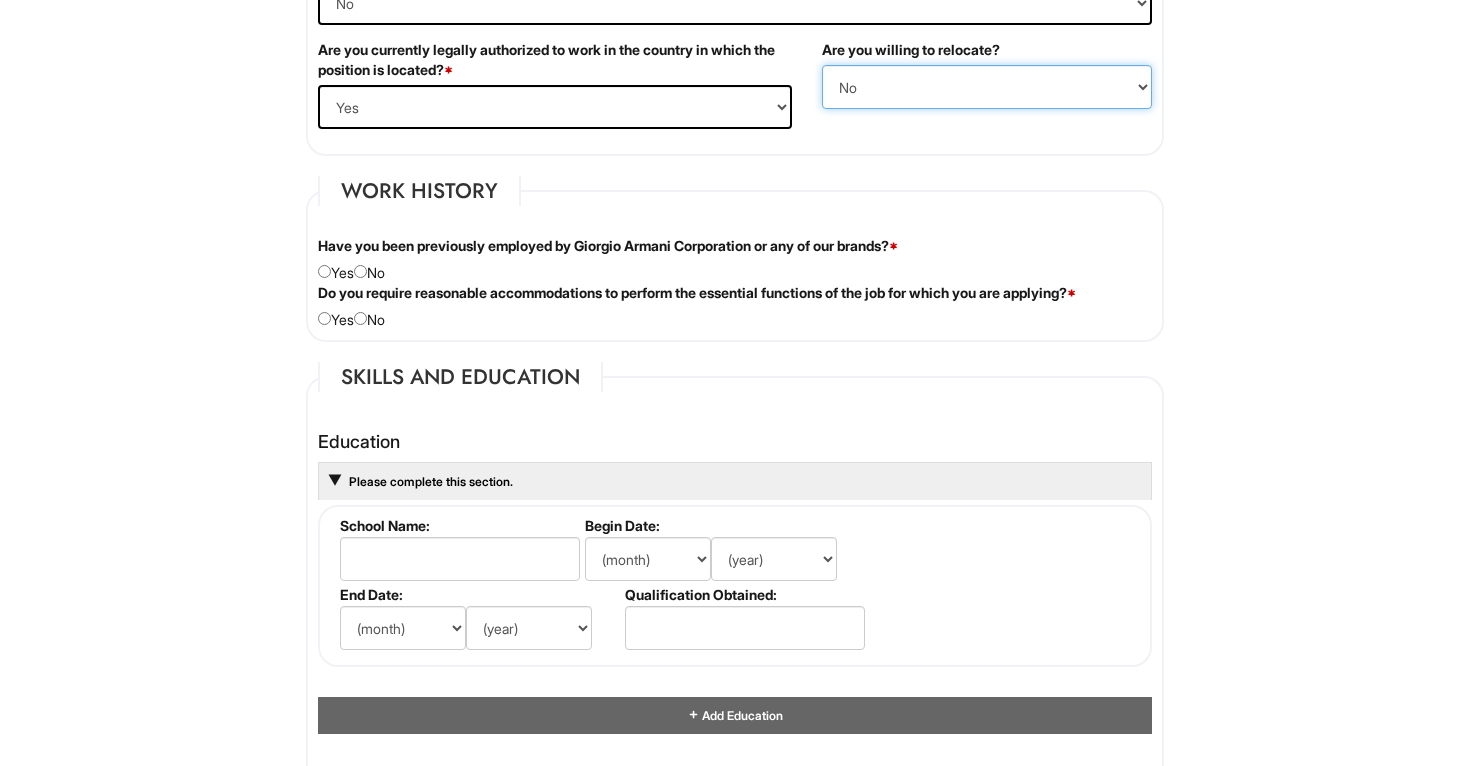 scroll, scrollTop: 1522, scrollLeft: 0, axis: vertical 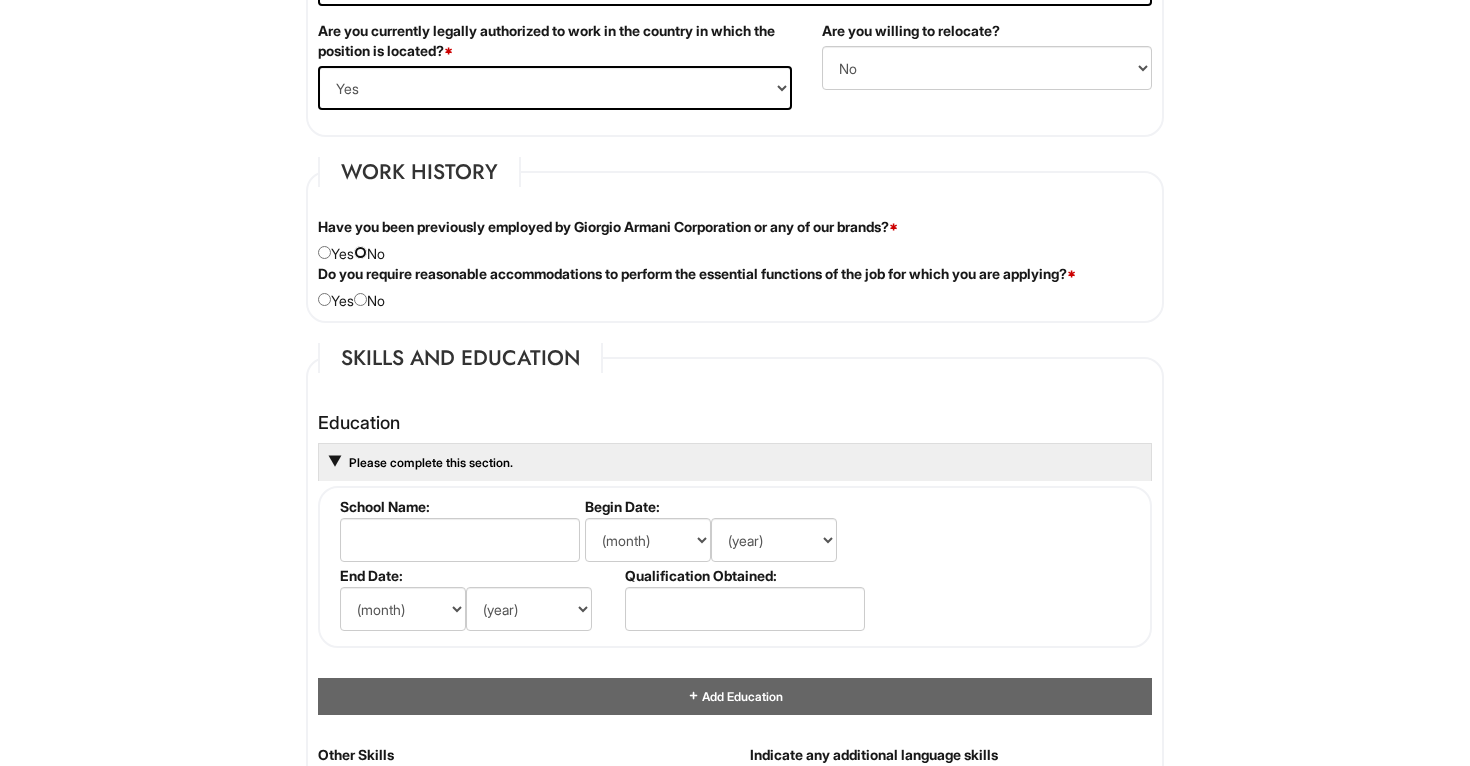 click at bounding box center [360, 252] 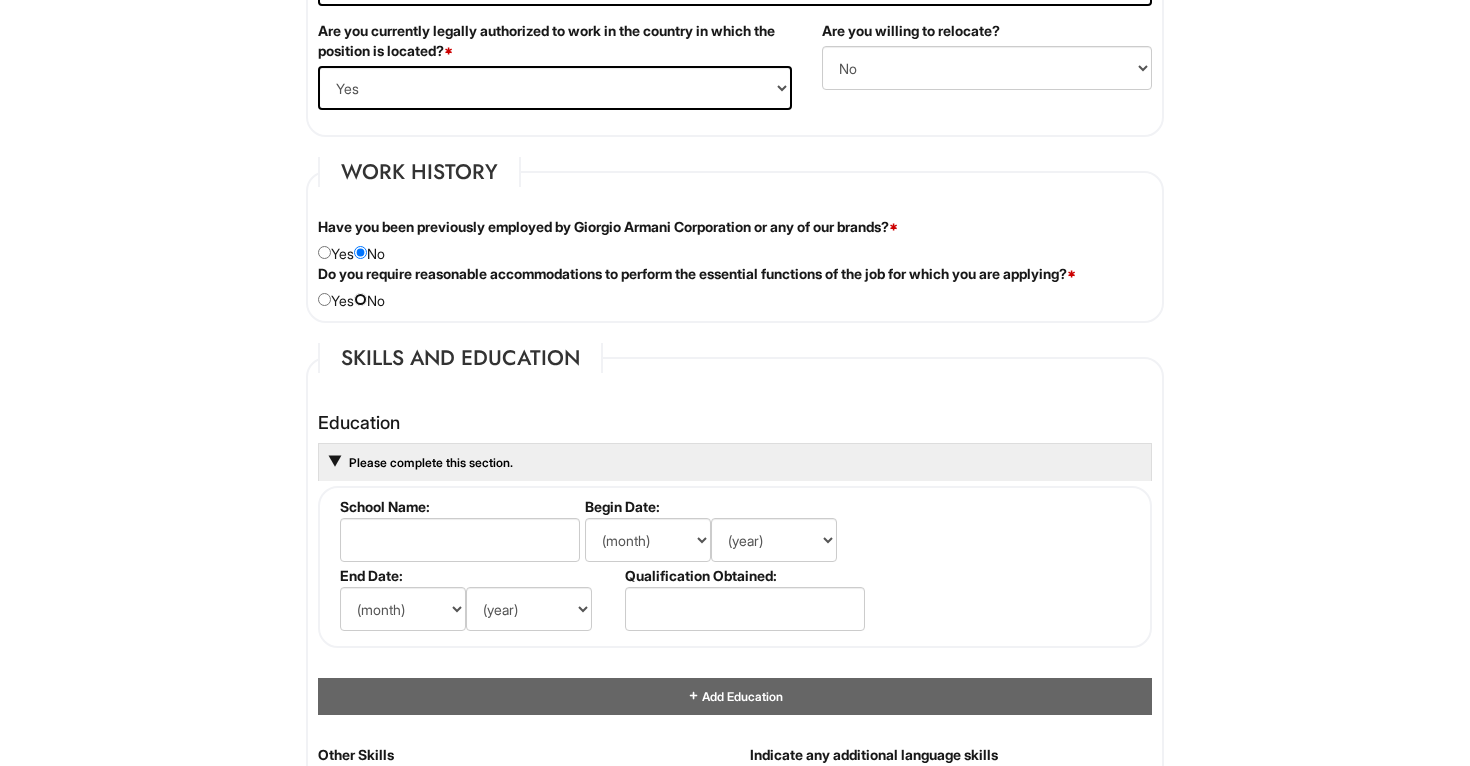 click at bounding box center [360, 299] 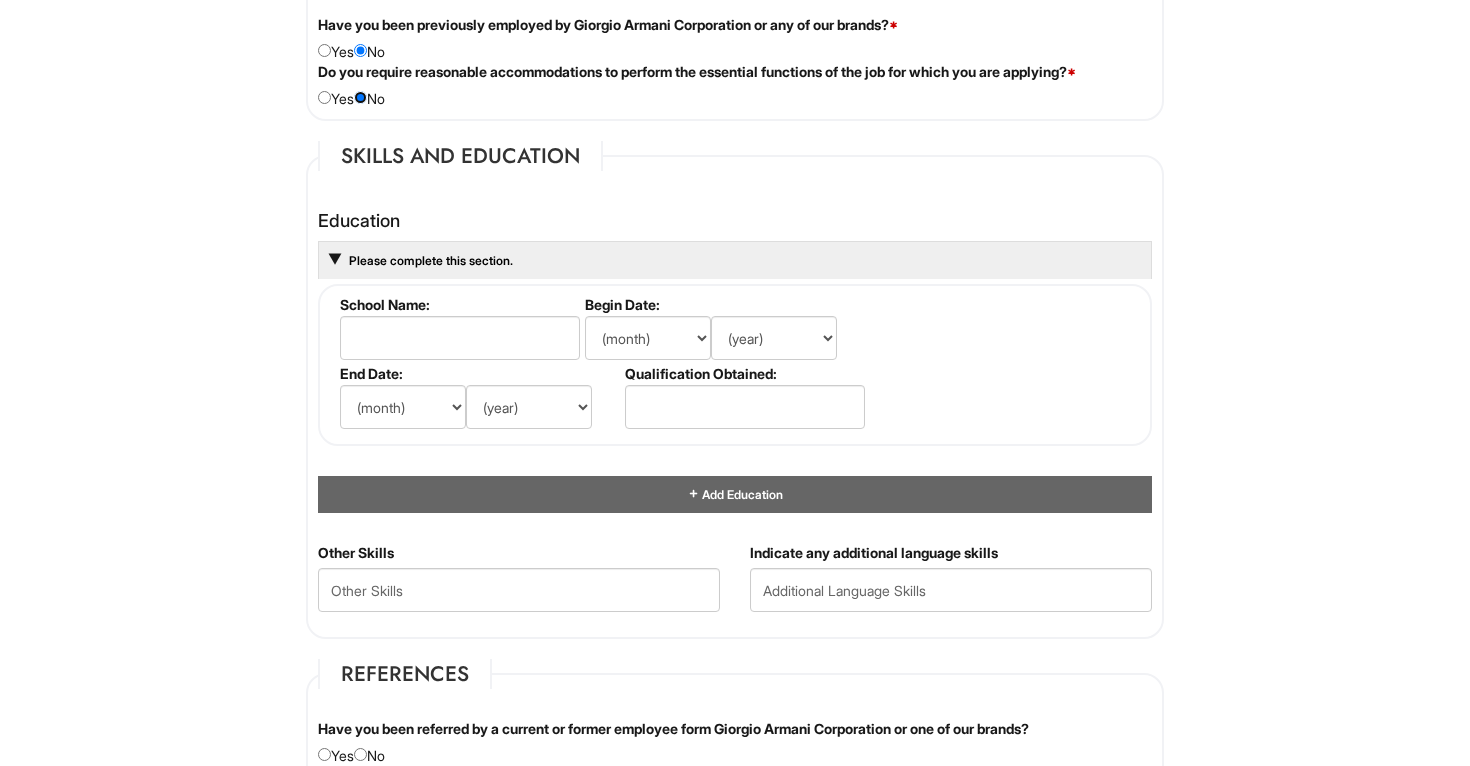 scroll, scrollTop: 1862, scrollLeft: 0, axis: vertical 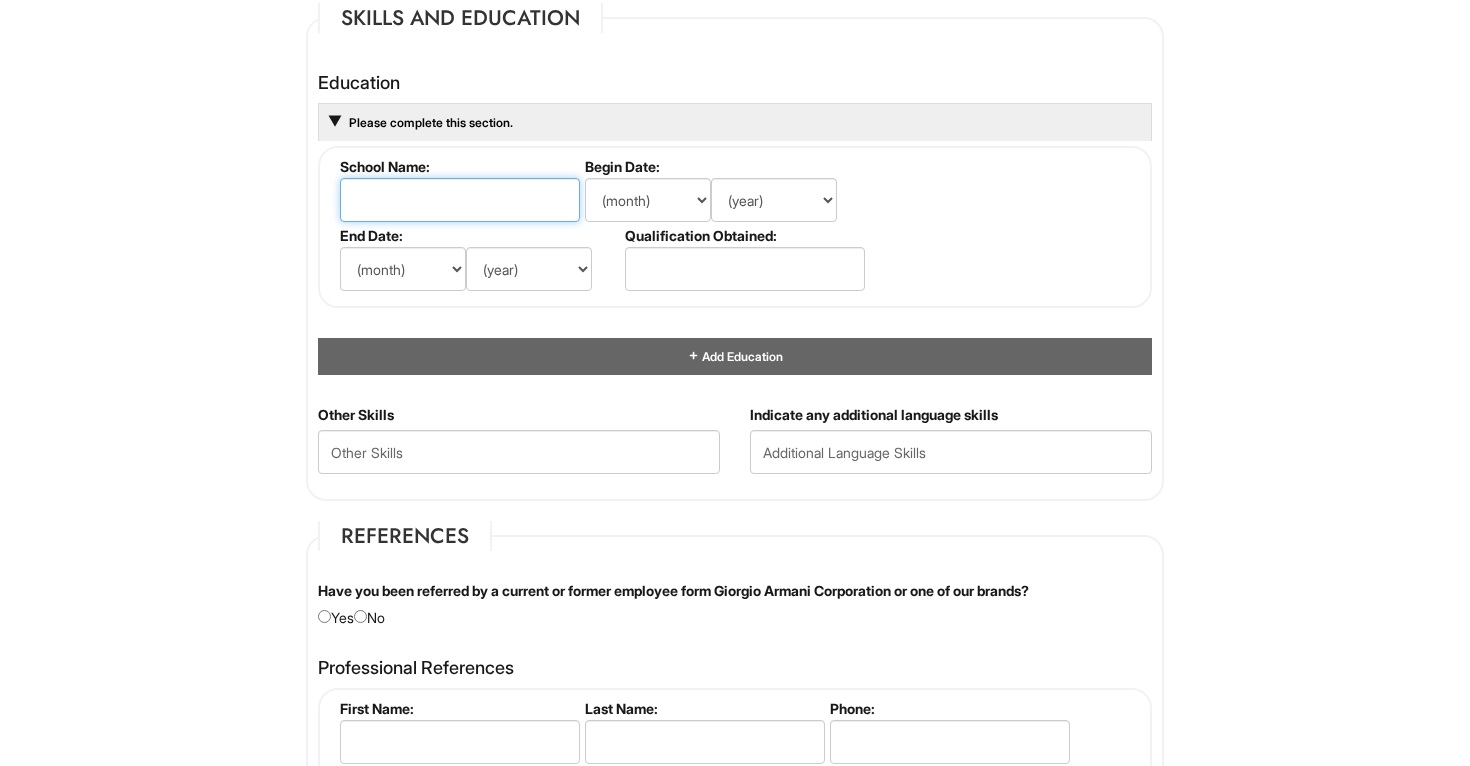 click at bounding box center [460, 200] 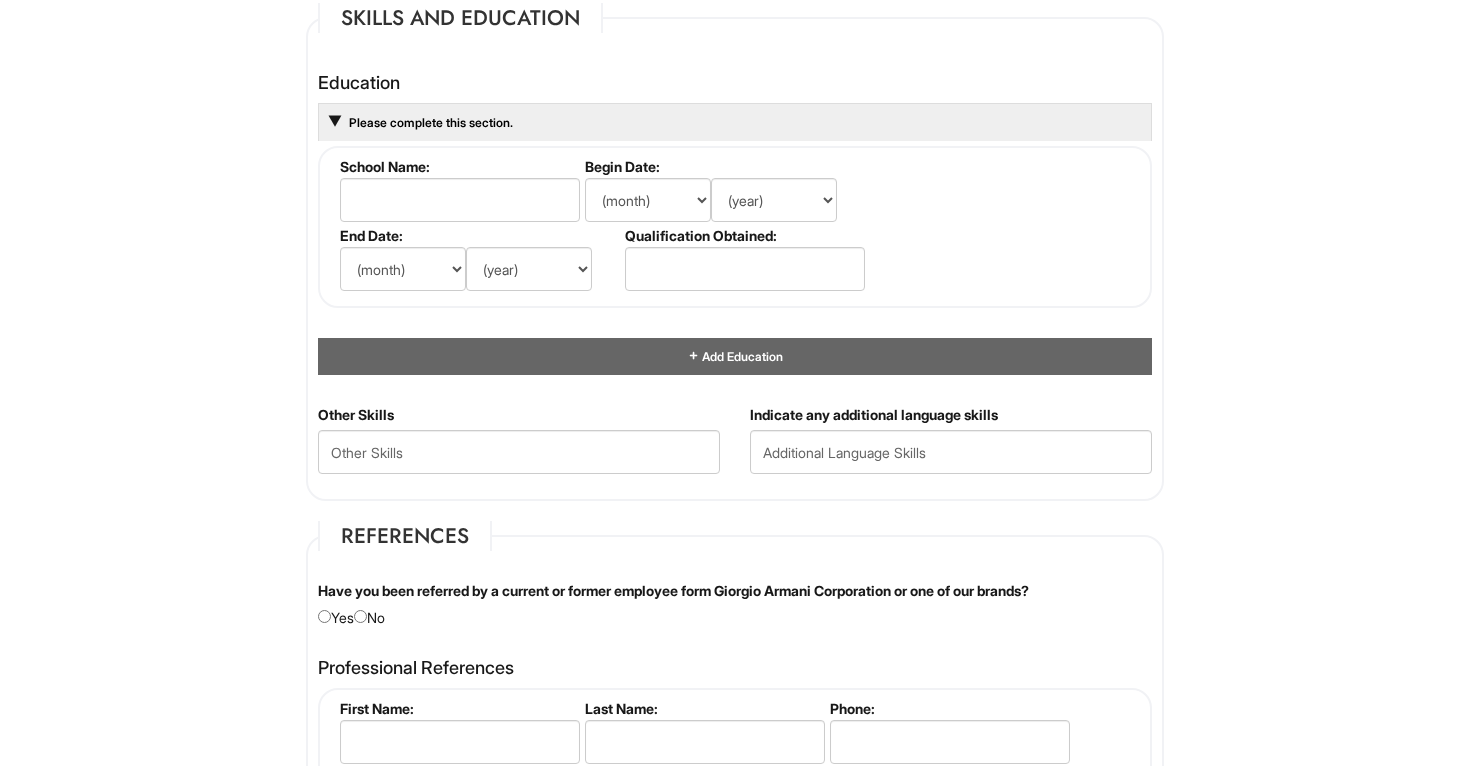 click on "Please Complete This Form 1 2 3 Client Advisor (Part-time), A|X Armani Exchange PLEASE COMPLETE ALL REQUIRED FIELDS
We are an Equal Opportunity Employer. All persons shall have the opportunity to be considered for employment without regard to their race, color, creed, religion, national origin, ancestry, citizenship status, age, disability, gender, sex, sexual orientation, veteran status, genetic information or any other characteristic protected by applicable federal, state or local laws. We will endeavor to make a reasonable accommodation to the known physical or mental limitations of a qualified applicant with a disability unless the accommodation would impose an undue hardship on the operation of our business. If you believe you require such assistance to complete this form or to participate in an interview, please let us know.
Personal Information
Last Name  *   [LAST]
First Name  *   [FIRST]
Middle Name
E-mail Address  *   [EMAIL]
Phone  *   [PHONE]" at bounding box center (735, 91) 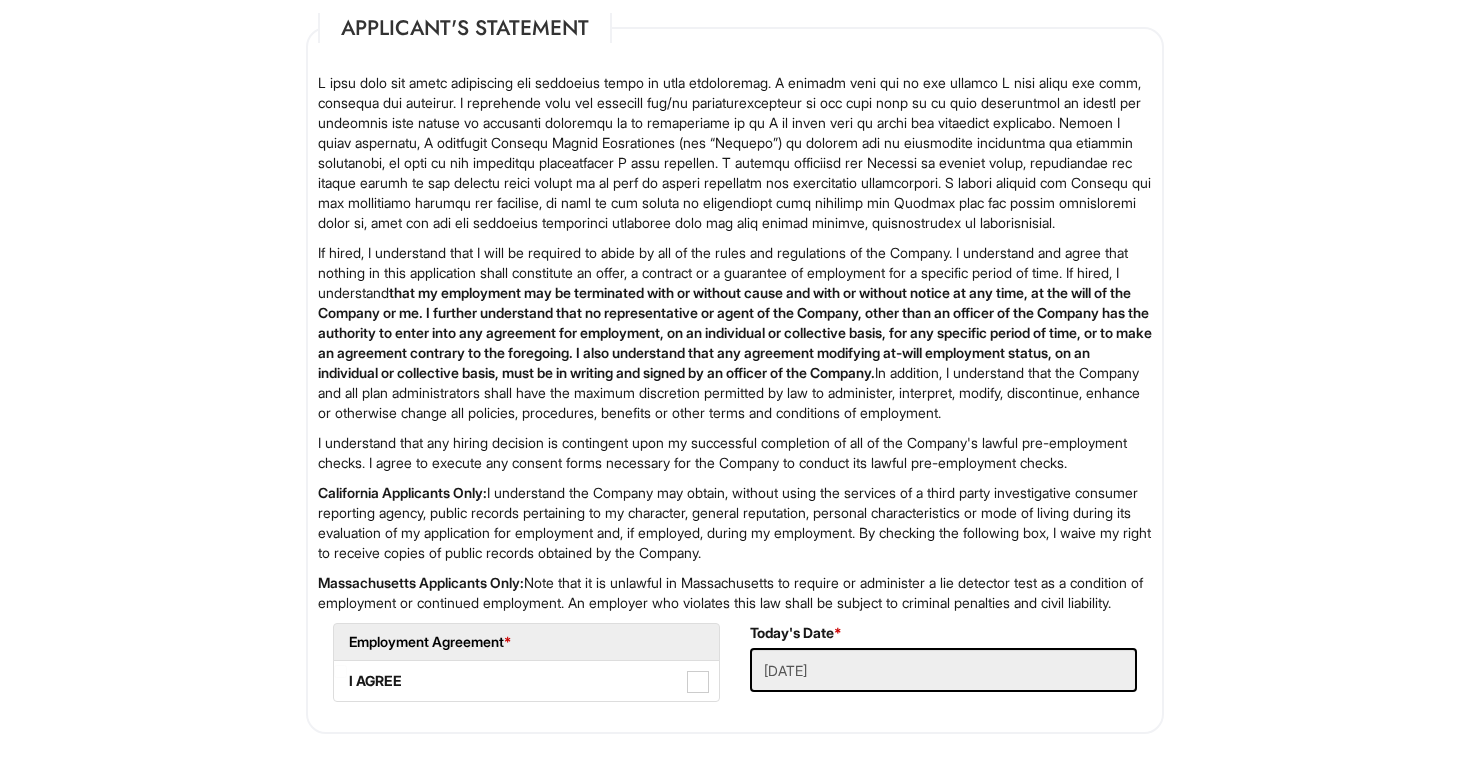 scroll, scrollTop: 3220, scrollLeft: 0, axis: vertical 